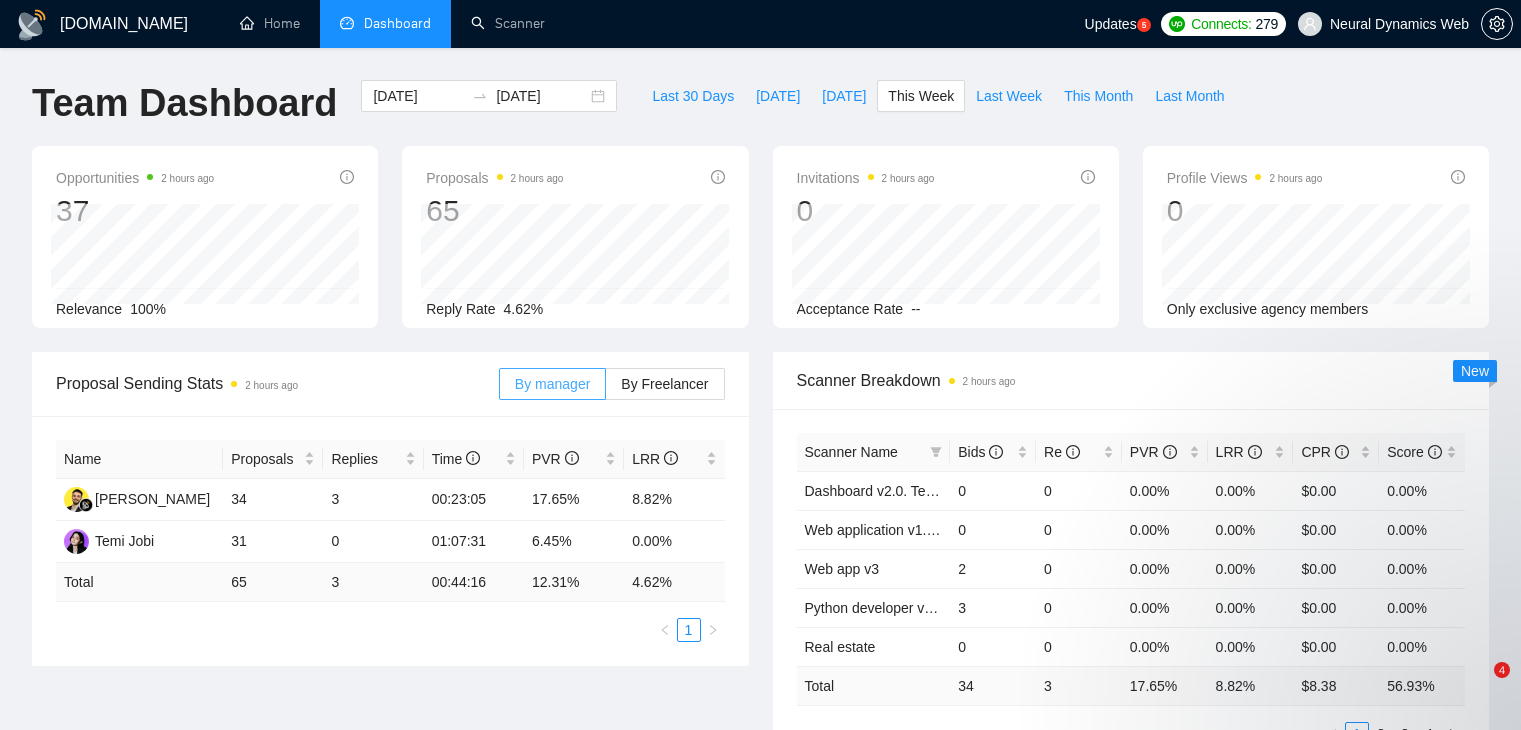 scroll, scrollTop: 0, scrollLeft: 0, axis: both 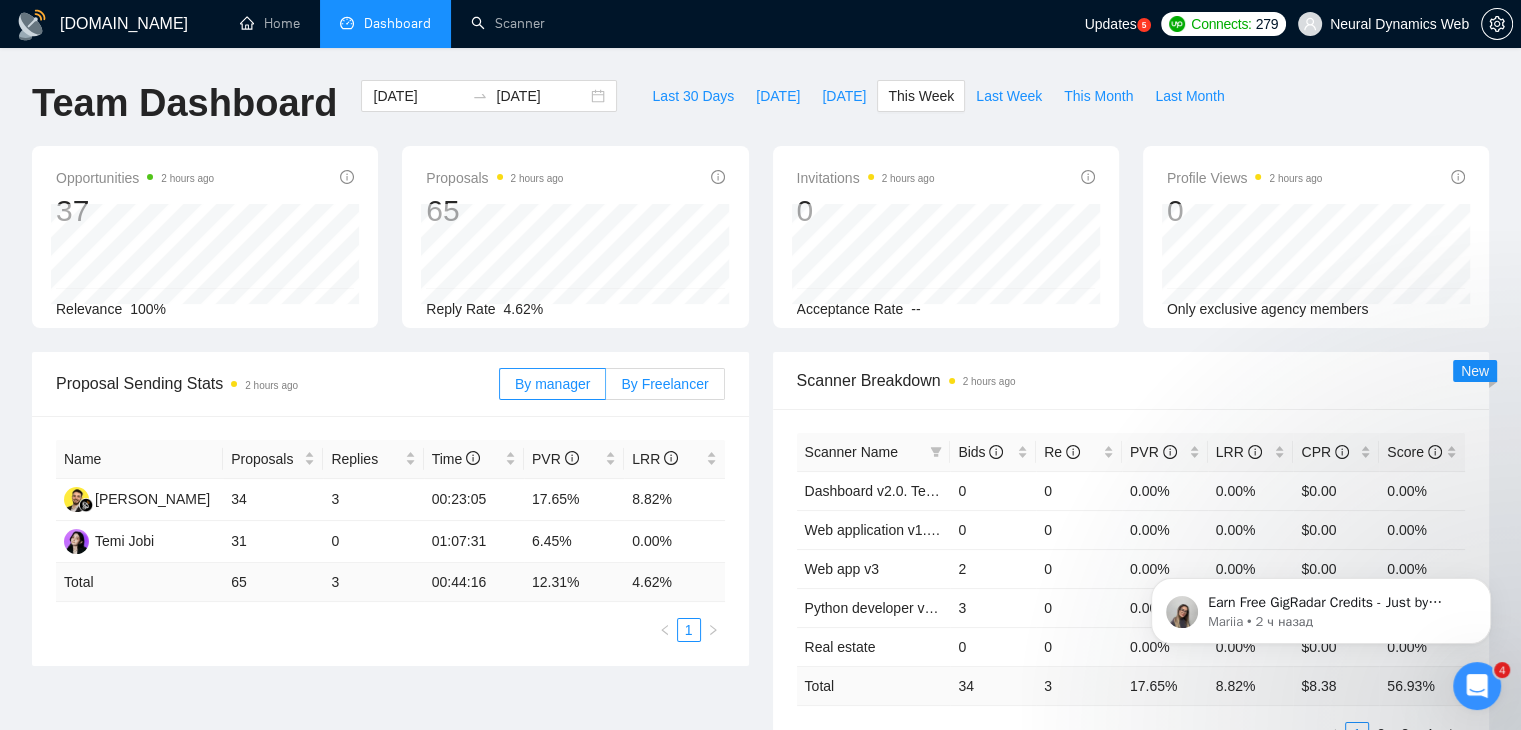 click on "By Freelancer" at bounding box center [664, 384] 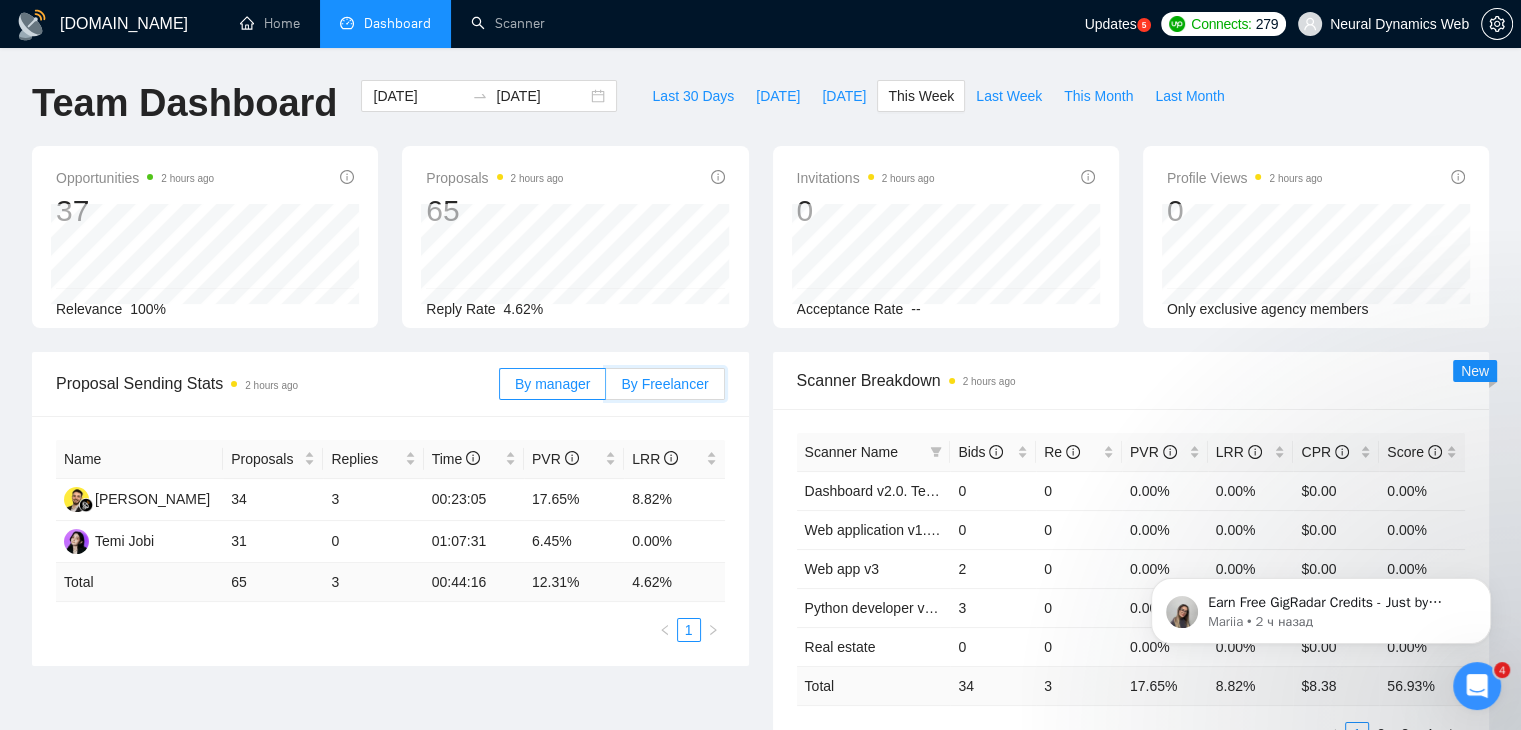 click on "By Freelancer" at bounding box center [606, 389] 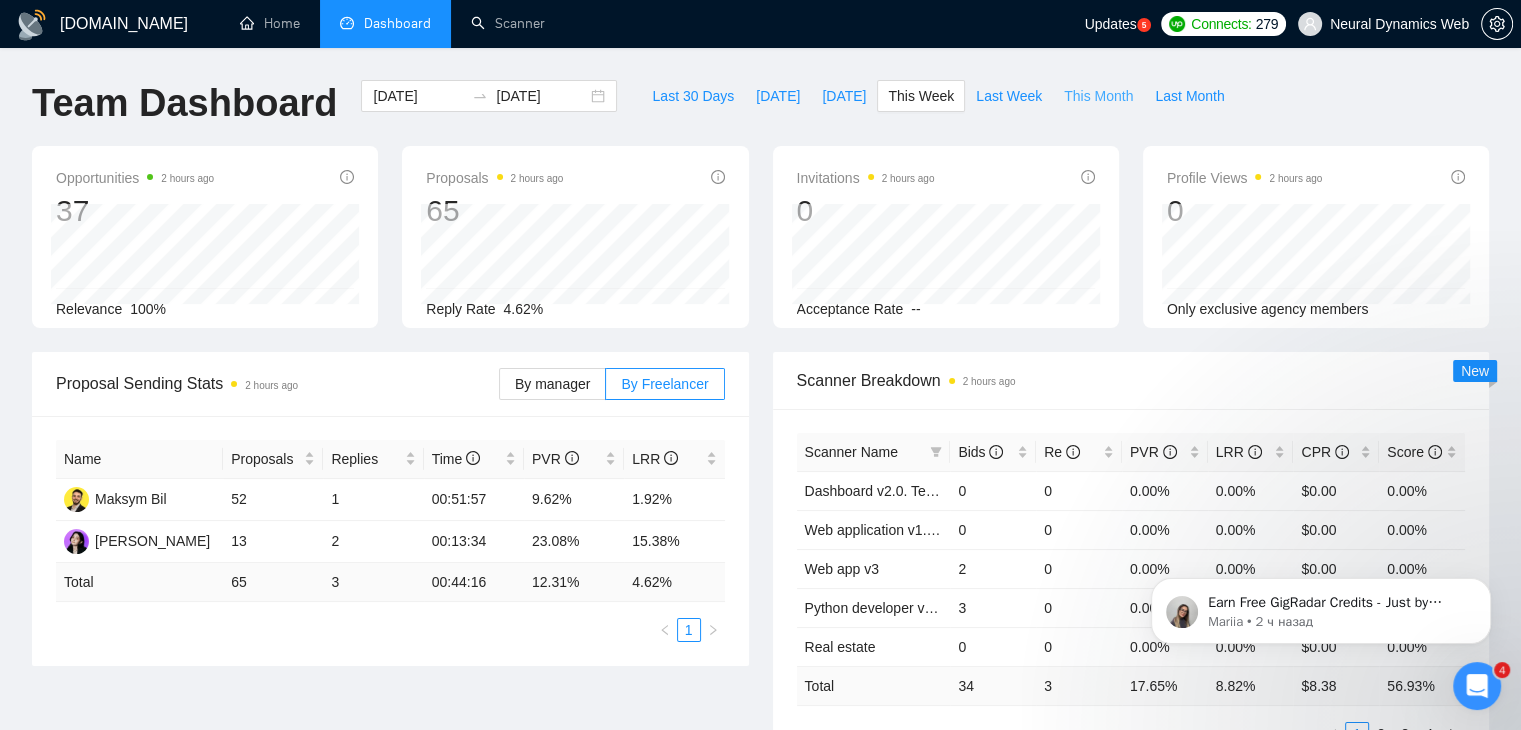 drag, startPoint x: 1073, startPoint y: 95, endPoint x: 1077, endPoint y: 343, distance: 248.03226 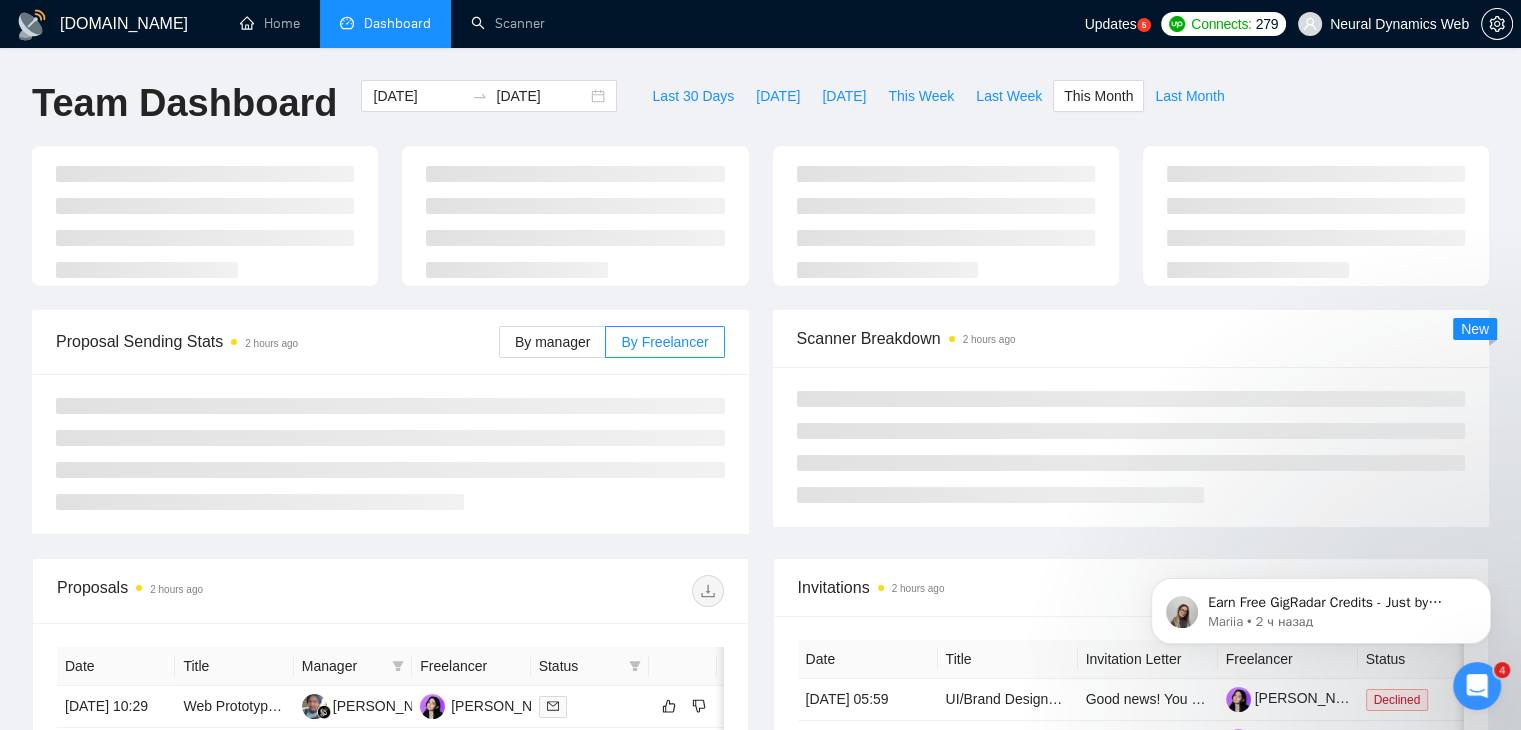 type on "[DATE]" 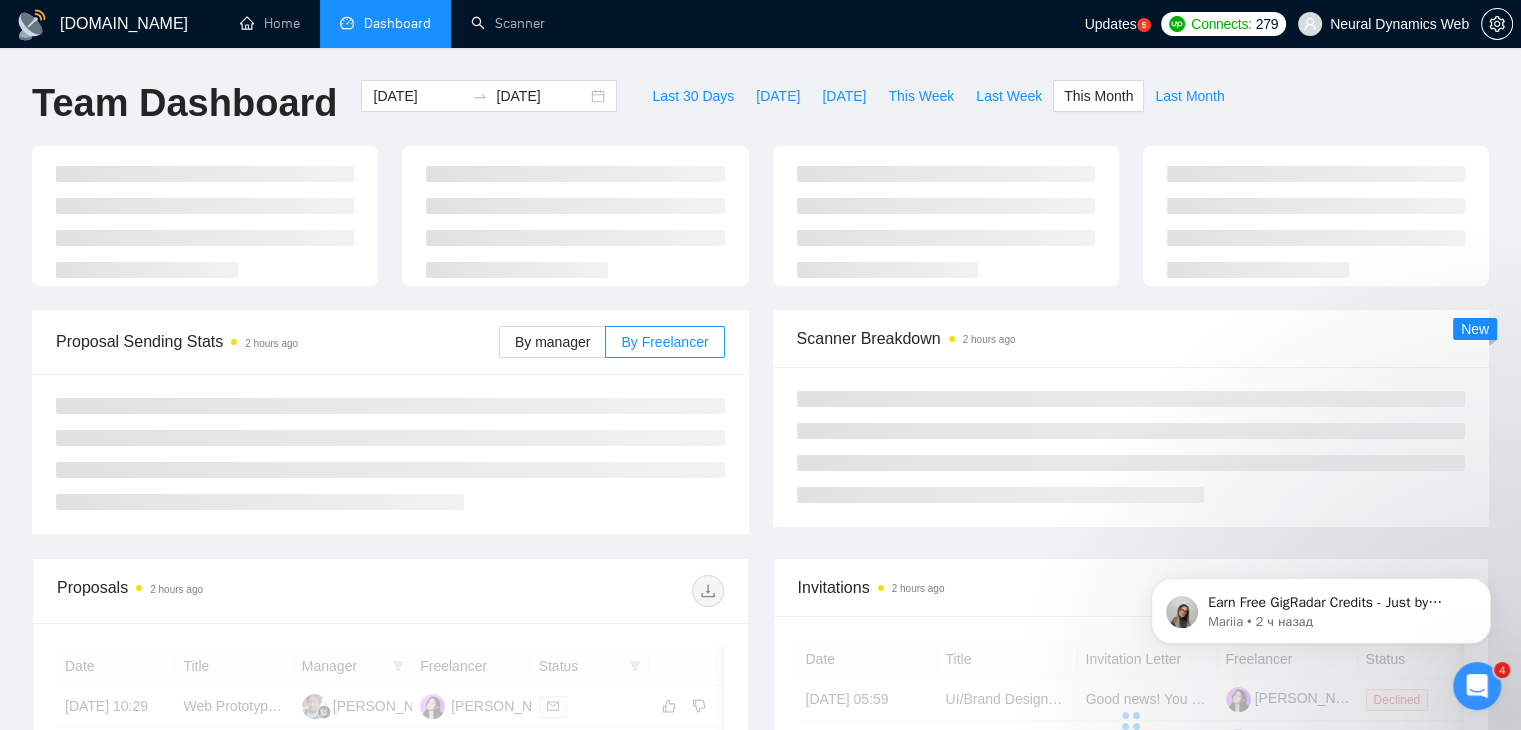 scroll, scrollTop: 100, scrollLeft: 0, axis: vertical 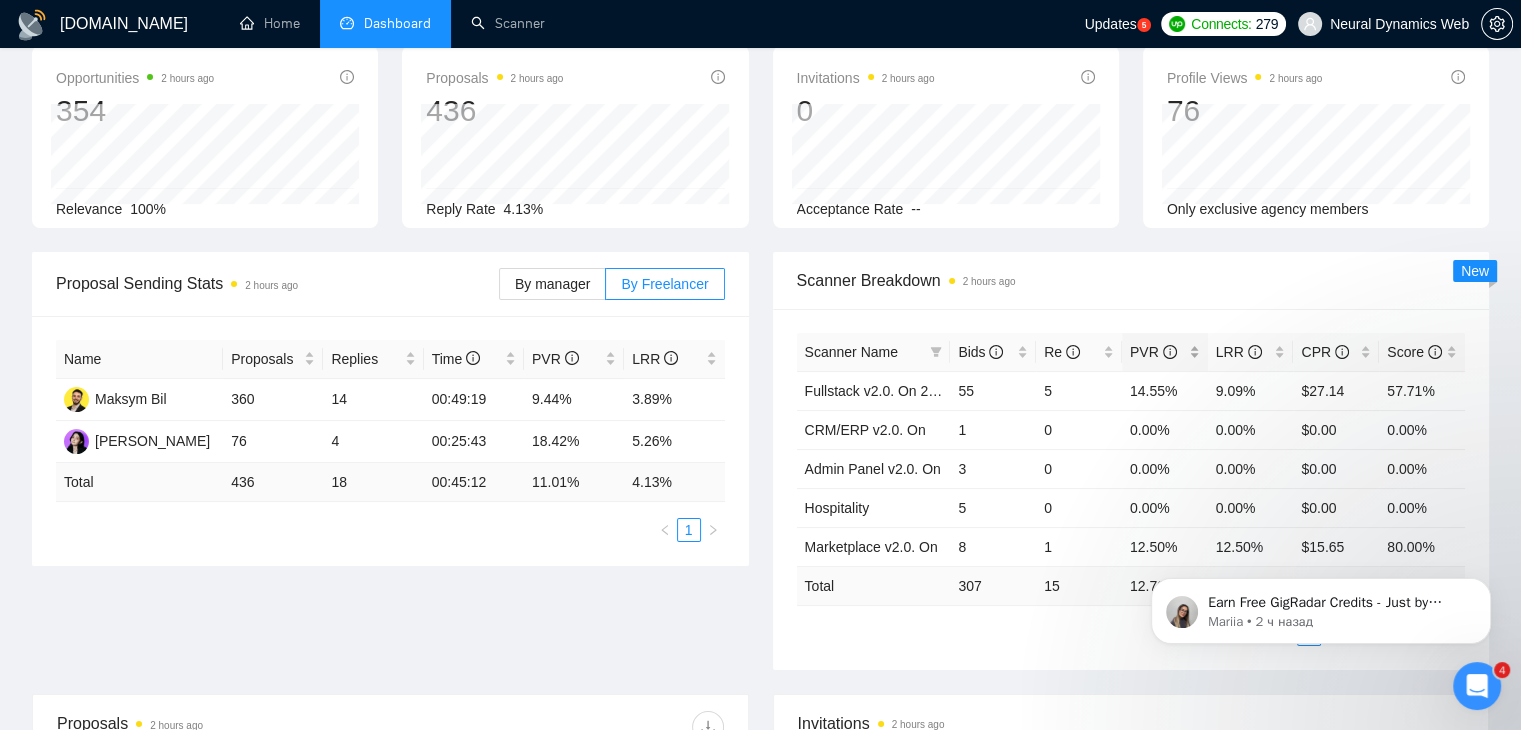 click on "PVR" at bounding box center [1165, 352] 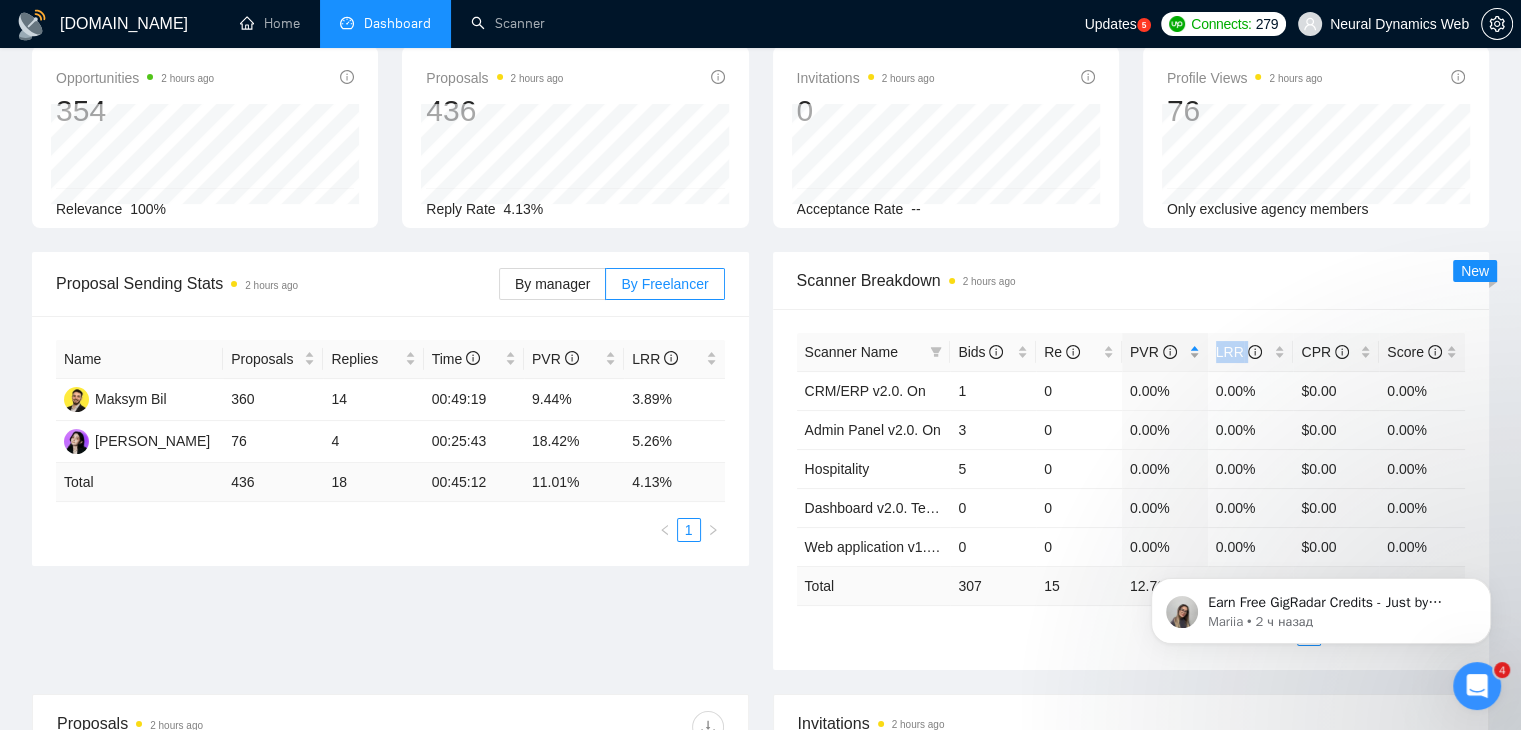 click on "PVR" at bounding box center (1165, 352) 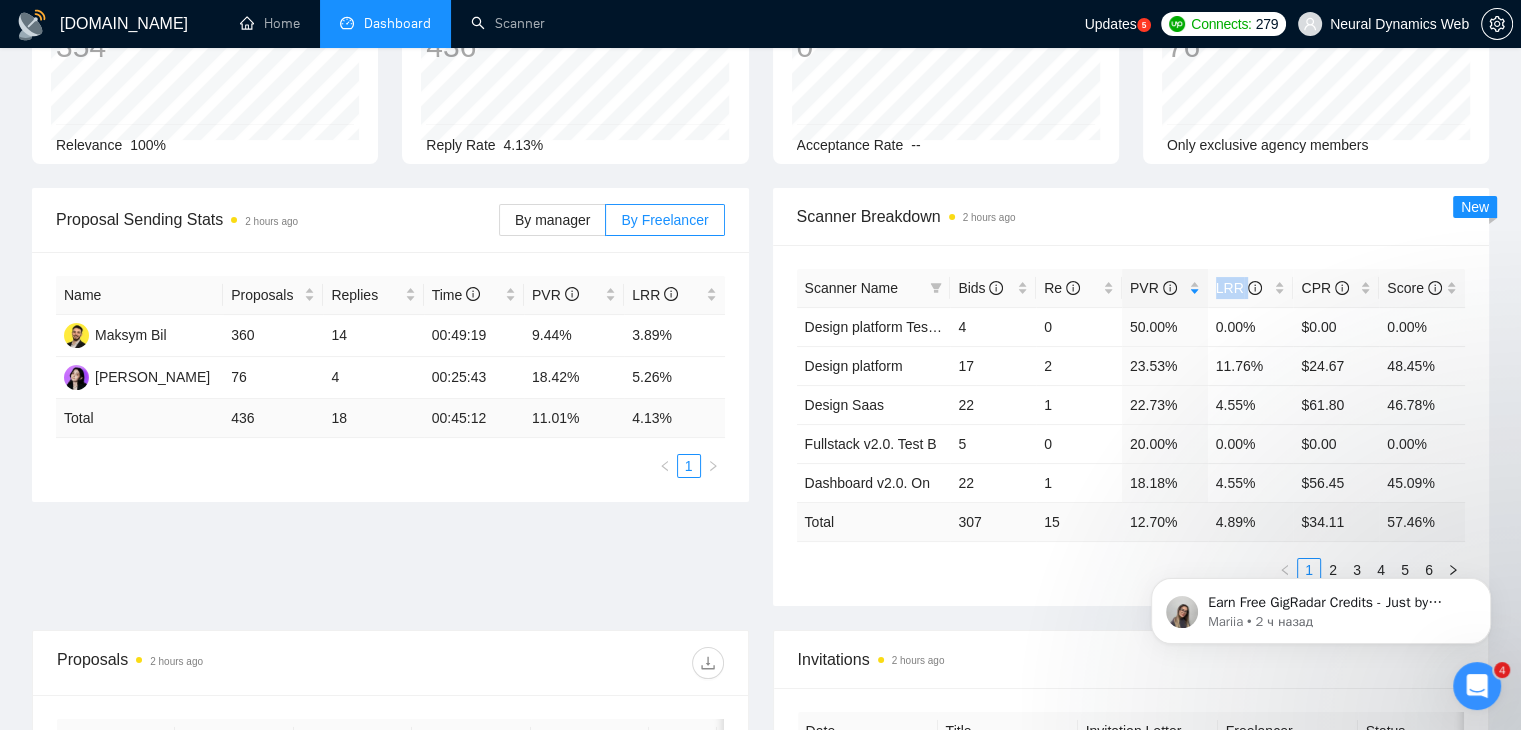 scroll, scrollTop: 200, scrollLeft: 0, axis: vertical 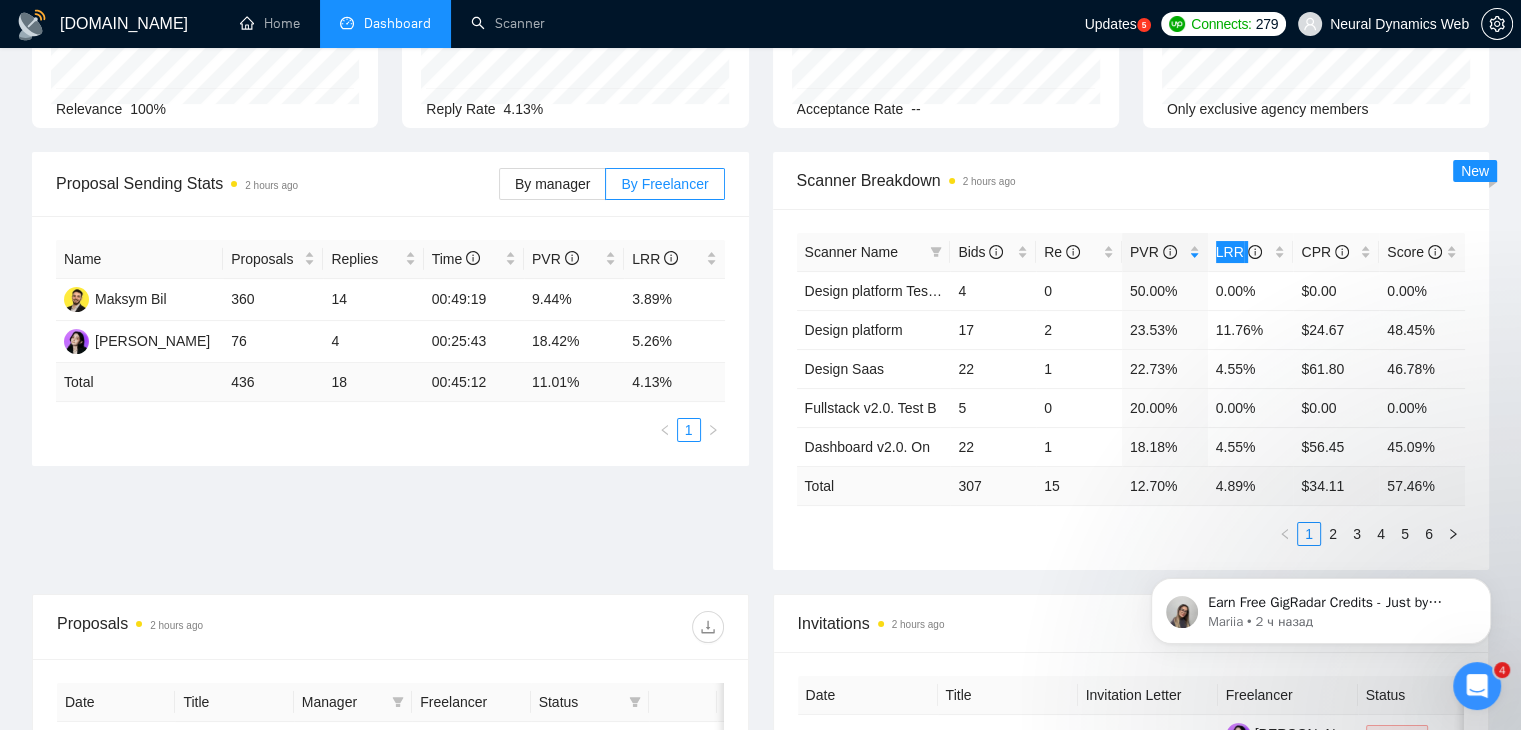 click on "Earn Free GigRadar Credits - Just by Sharing Your Story! 💬 Want more credits for sending proposals? It’s simple - share, inspire, and get rewarded! 🤫 Here’s how you can earn free credits: Introduce yourself in the #intros channel of the GigRadar Upwork Community and grab +20 credits for sending bids., Post your success story (closed projects, high LRR, etc.) in the #general channel and claim +50 credits for sending bids. Why? GigRadar is building a powerful network of freelancers and agencies. We want you to make valuable connections, showcase your wins, and inspire others while getting rewarded! 🚀 Not a member yet? Join our Slack community now 👉 Join Slack Community Claiming your credits is easy: Reply to this message with a screenshot of your post, and our Tech Support Team will instantly top up your credits! 💸 Mariia • 2 ч назад" at bounding box center (1321, 519) 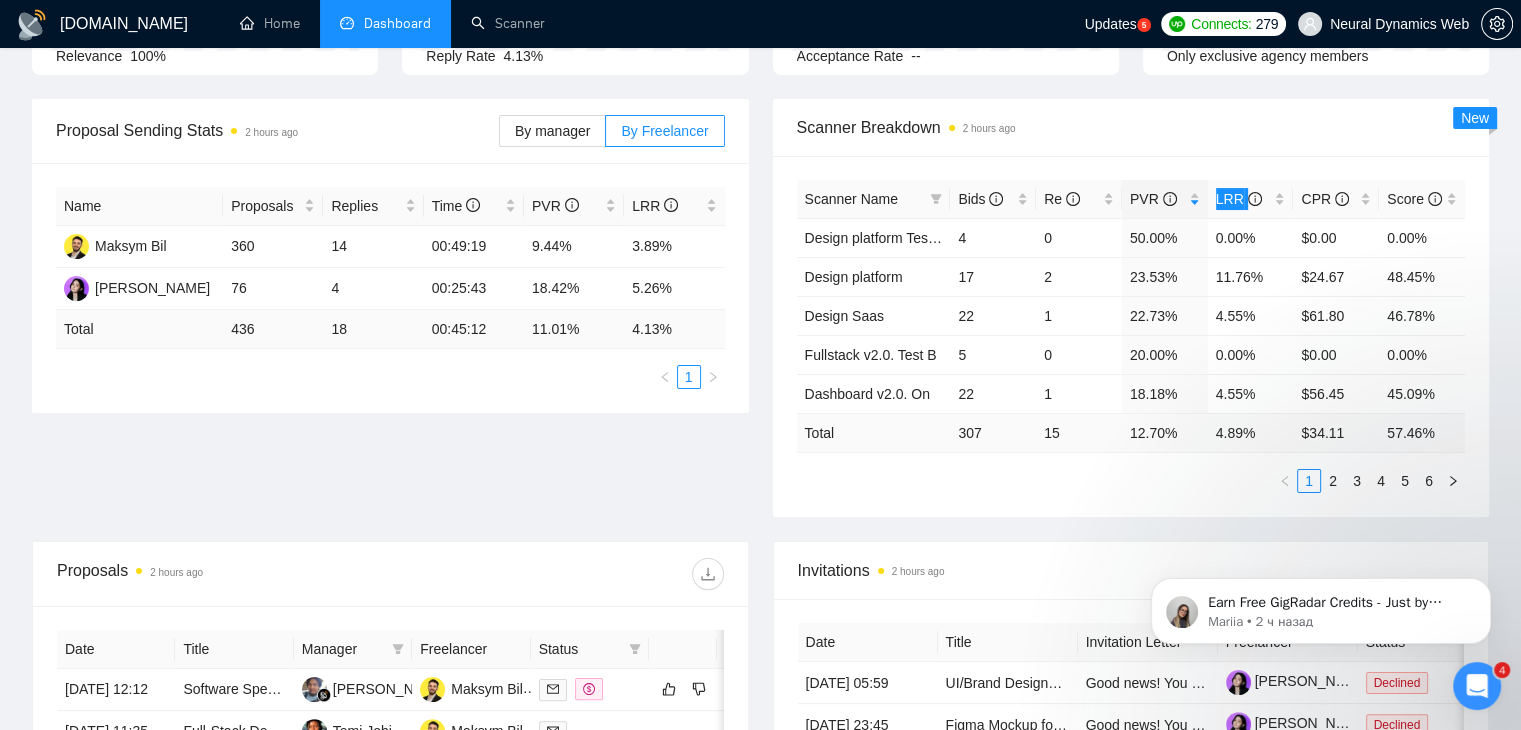 scroll, scrollTop: 300, scrollLeft: 0, axis: vertical 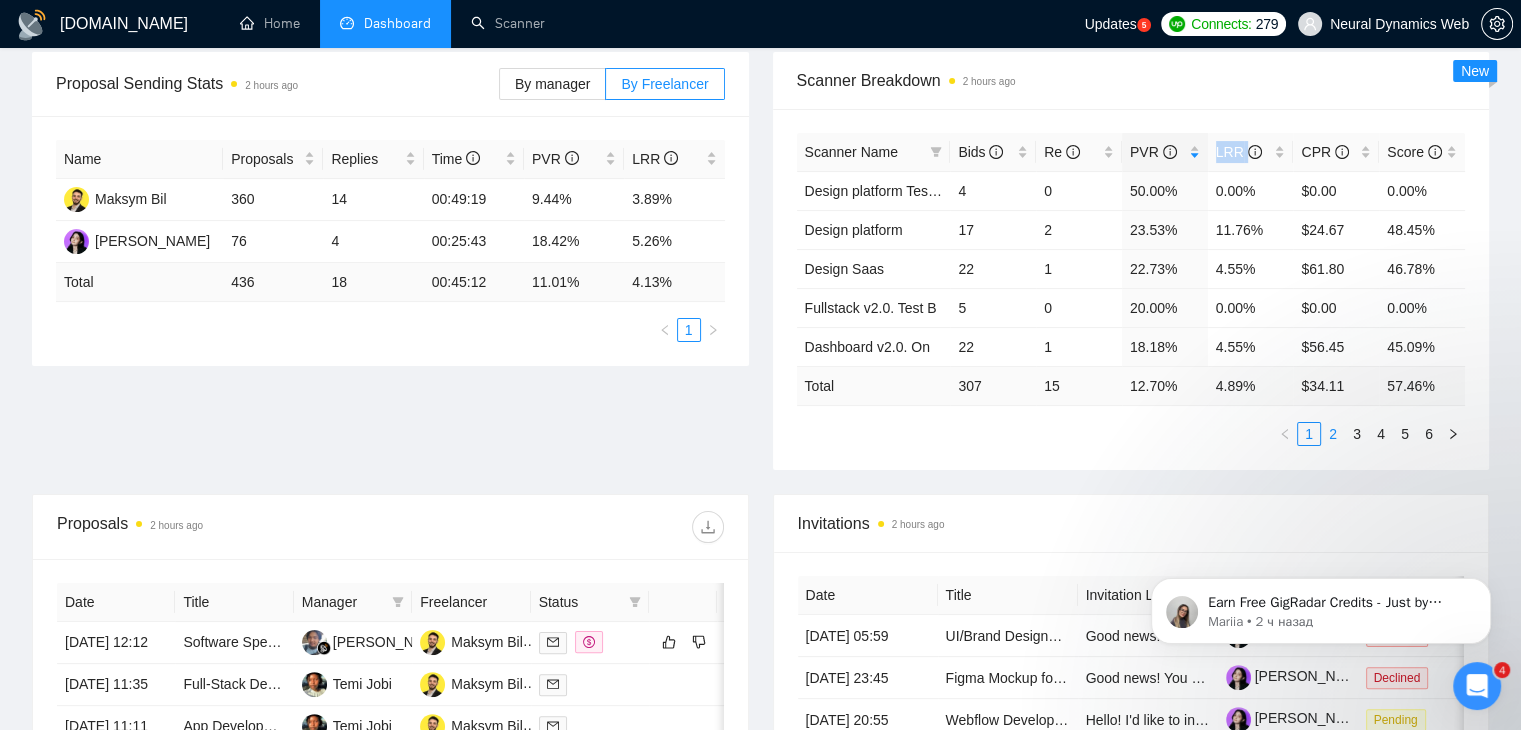 click on "2" at bounding box center [1333, 434] 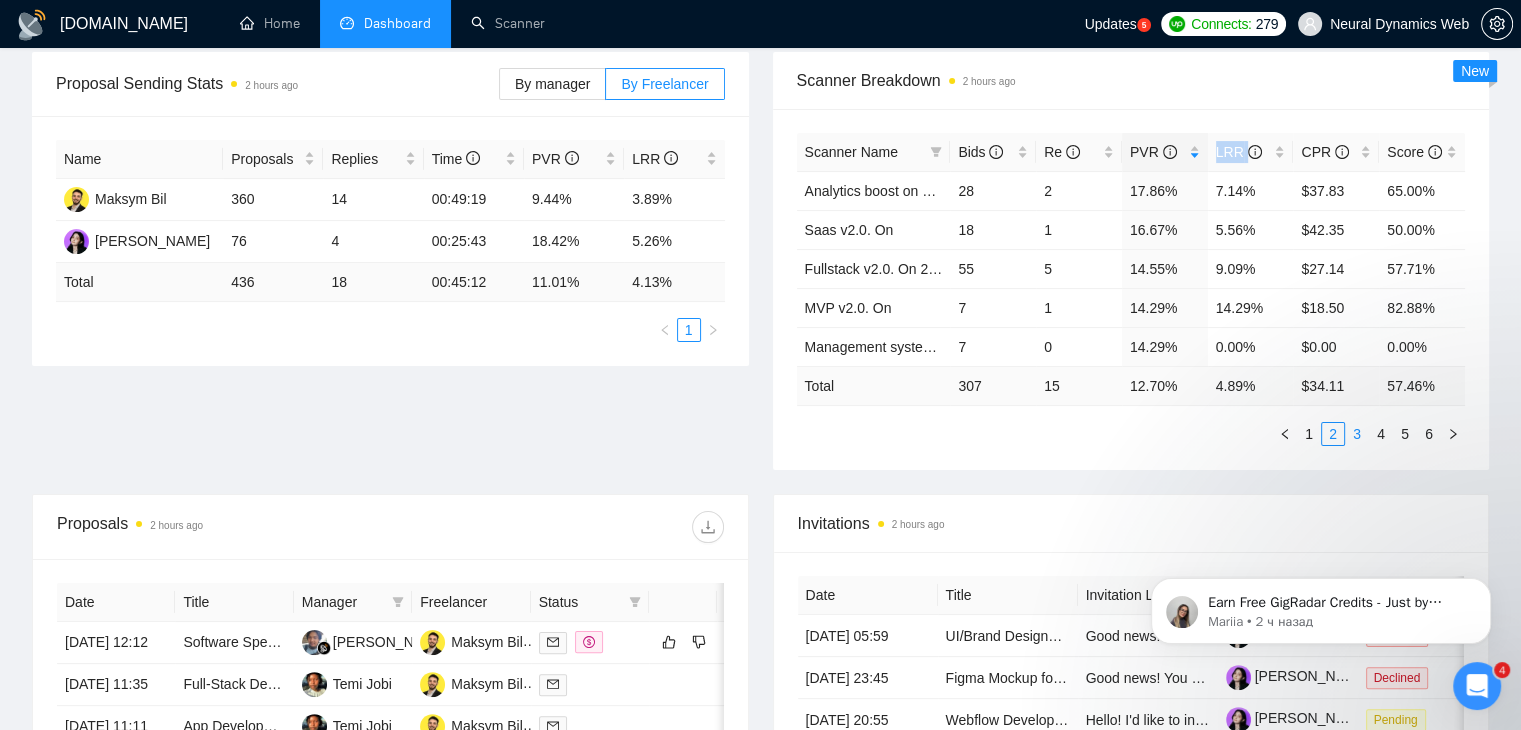 click on "3" at bounding box center [1357, 434] 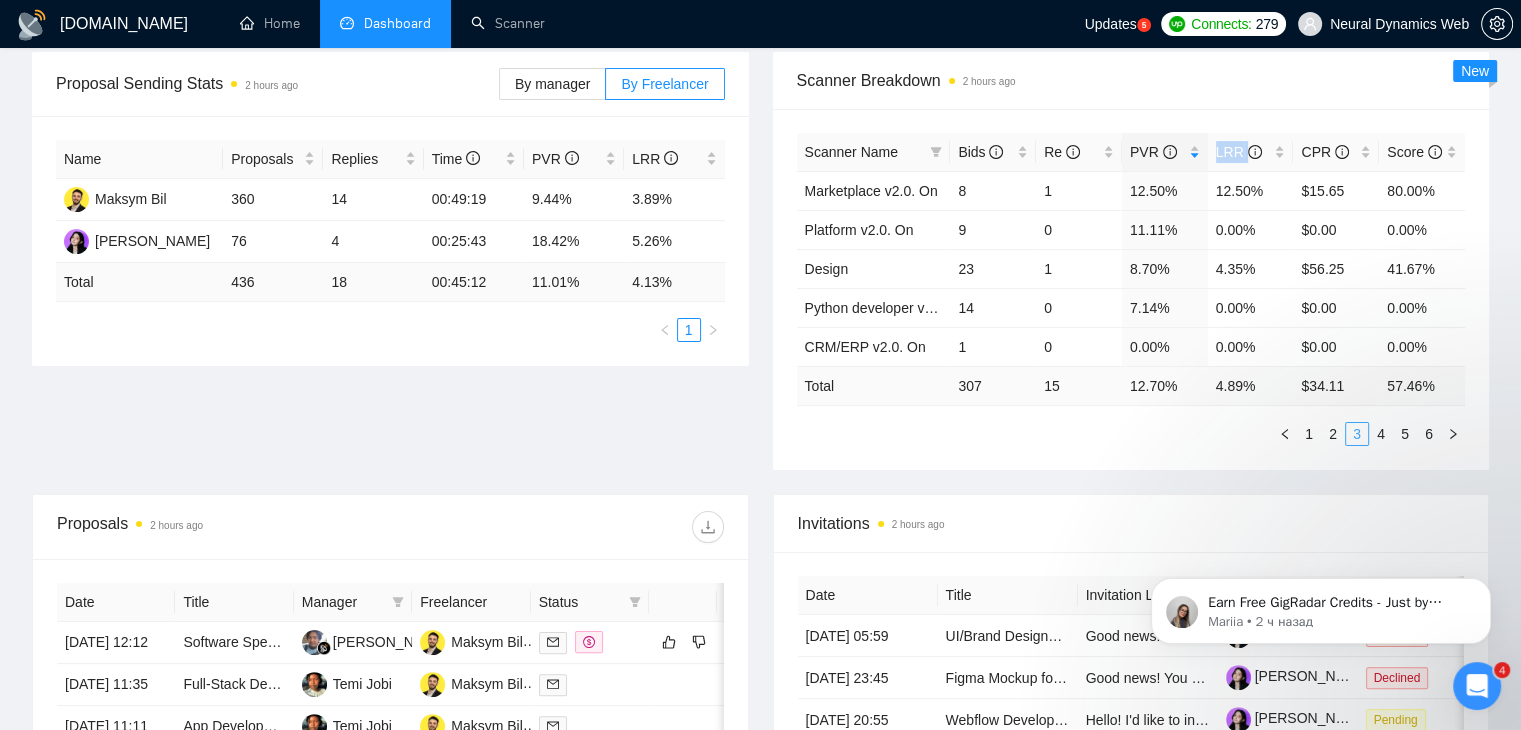 click on "3" at bounding box center (1357, 434) 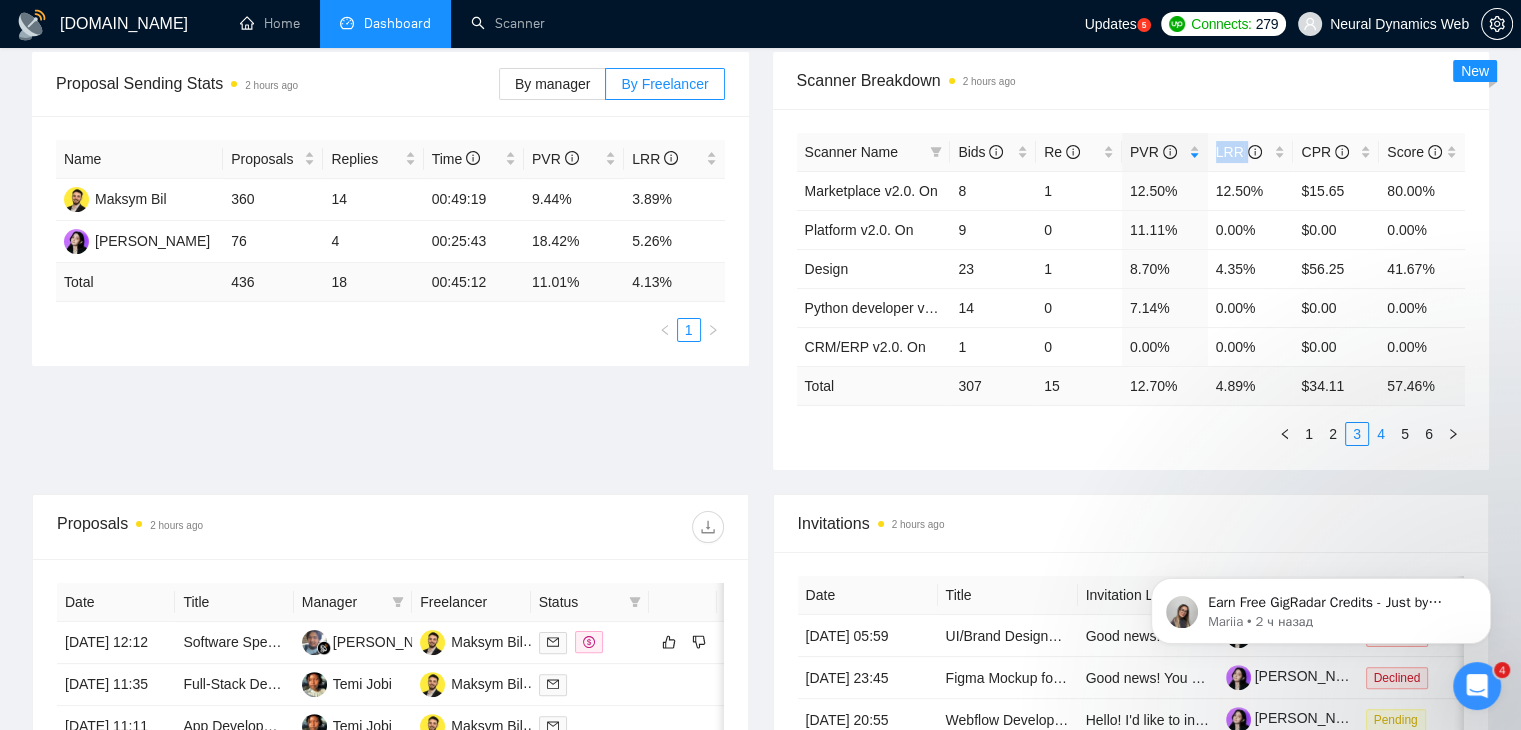 click on "4" at bounding box center (1381, 434) 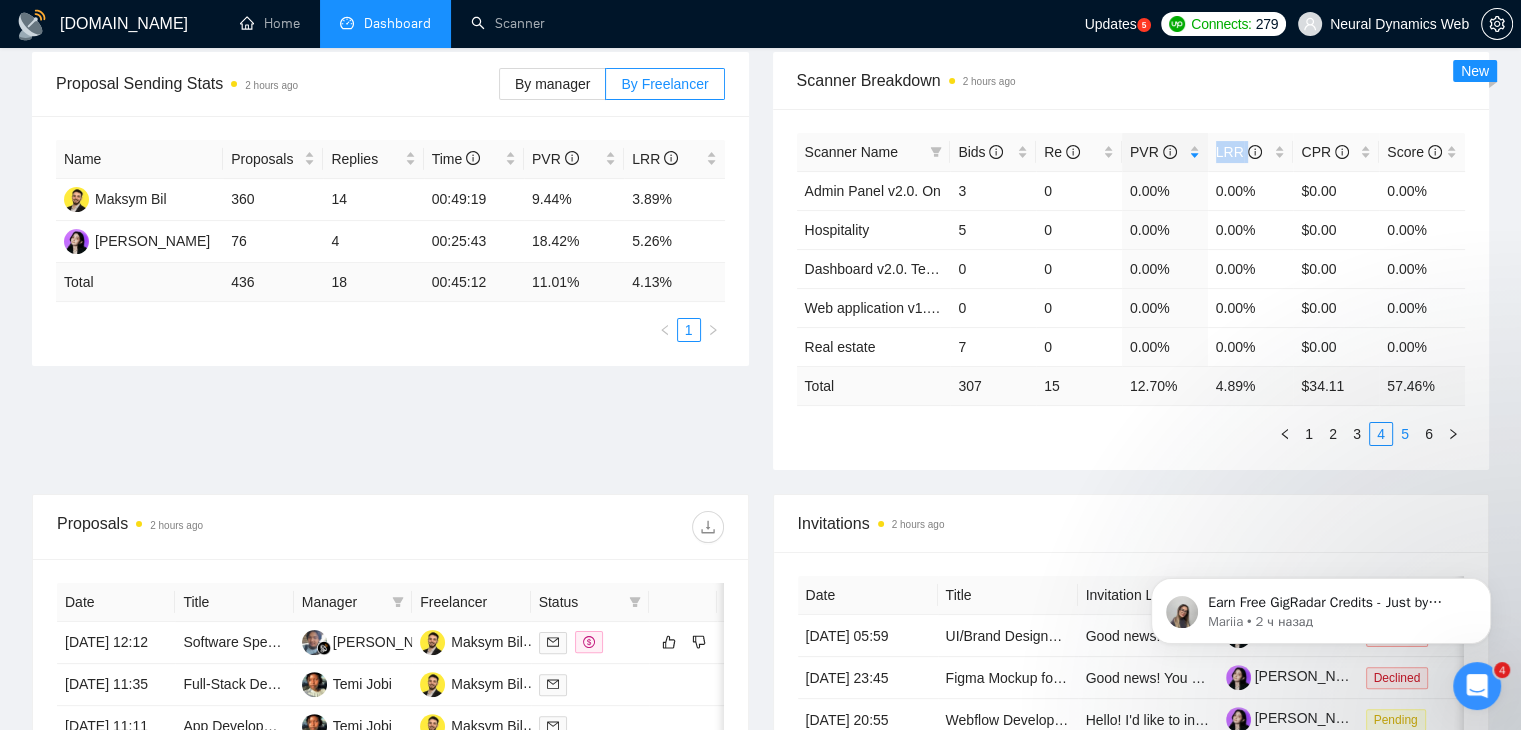 click on "5" at bounding box center [1405, 434] 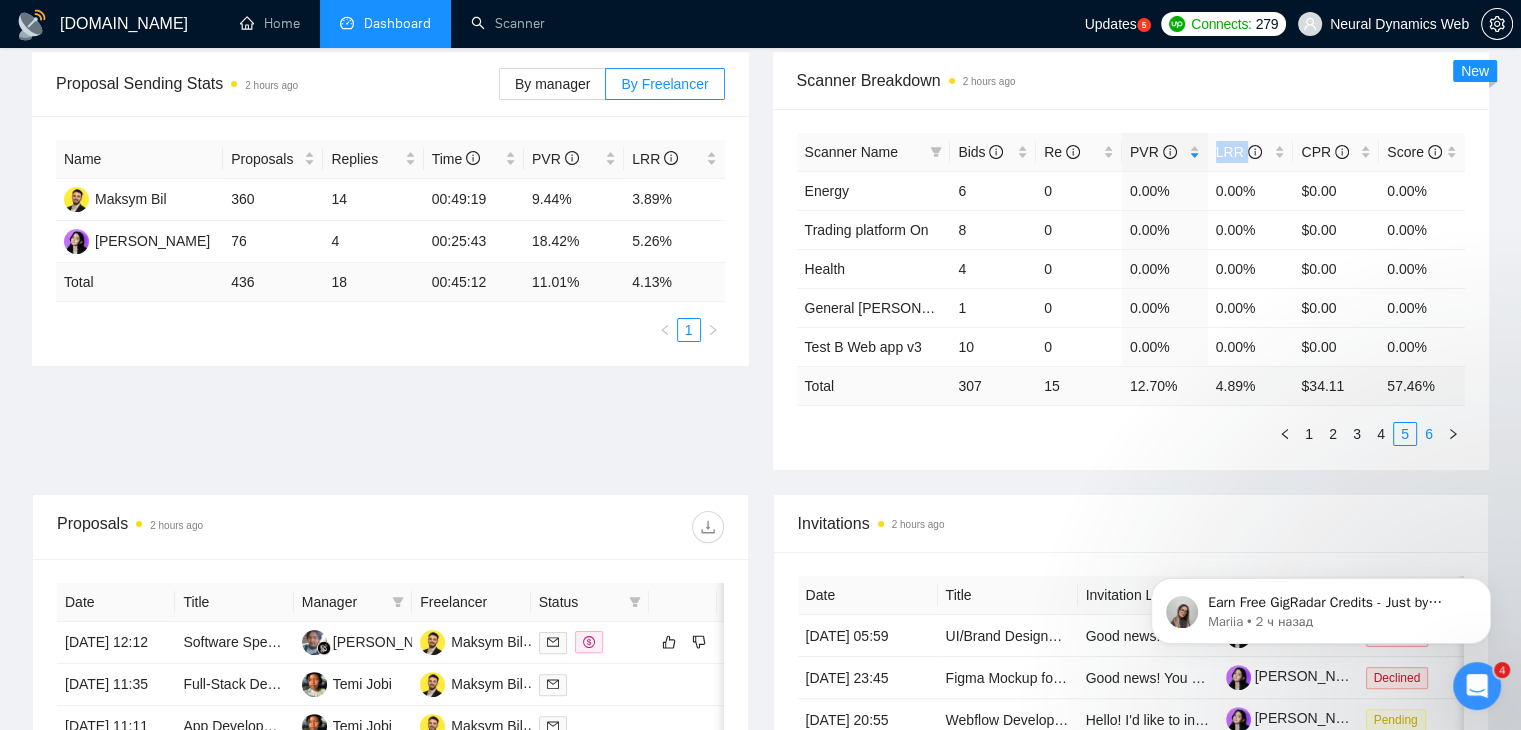 click on "6" at bounding box center [1429, 434] 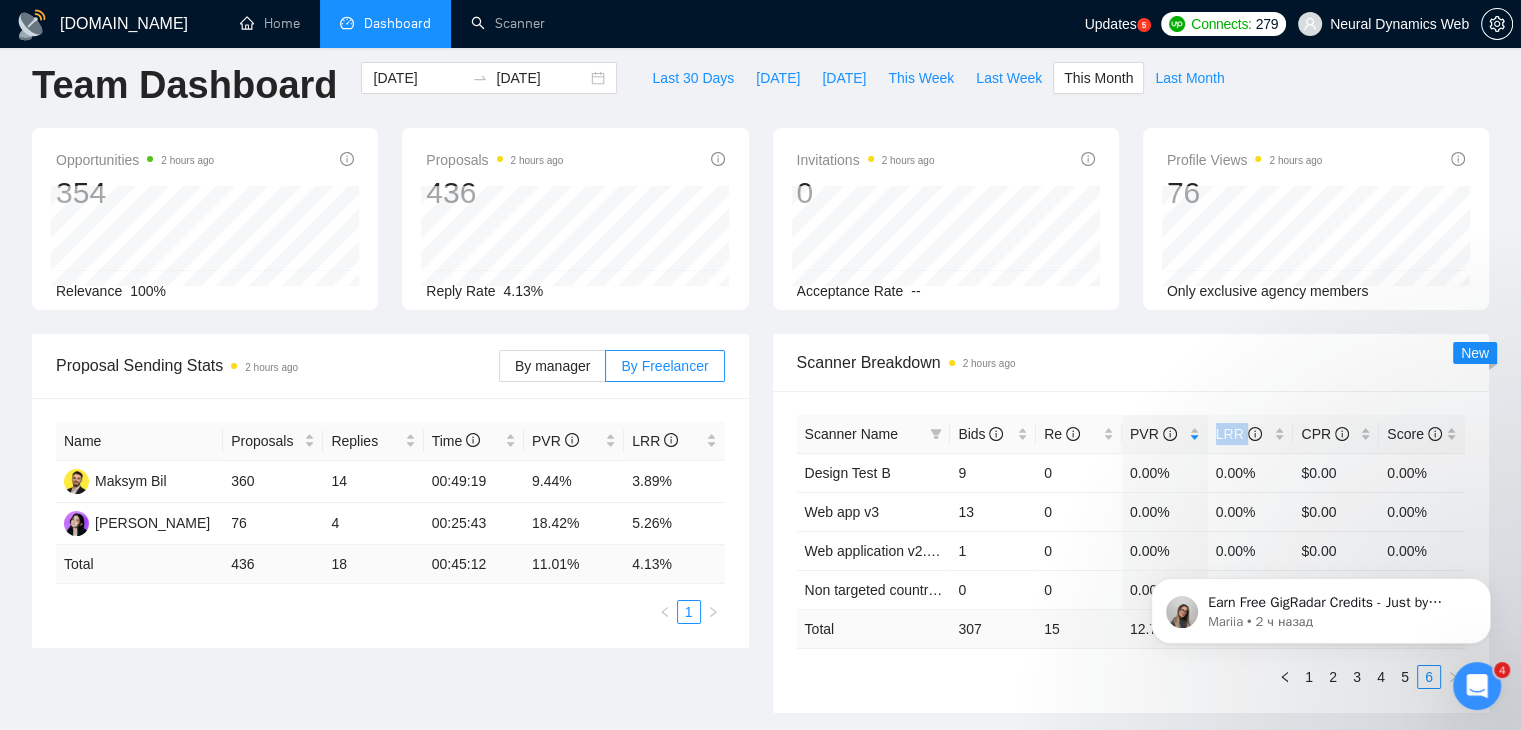 scroll, scrollTop: 0, scrollLeft: 0, axis: both 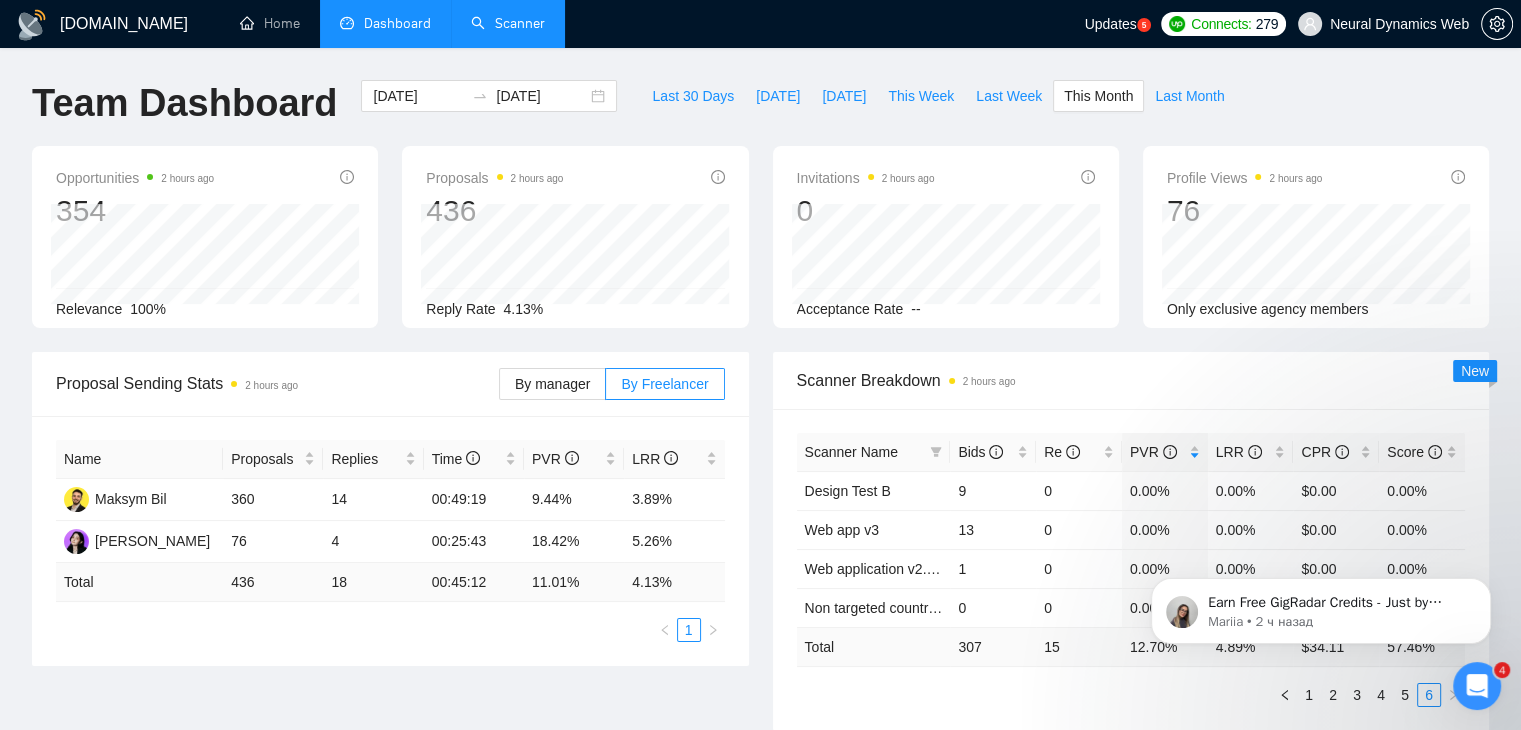 click on "Scanner" at bounding box center [508, 24] 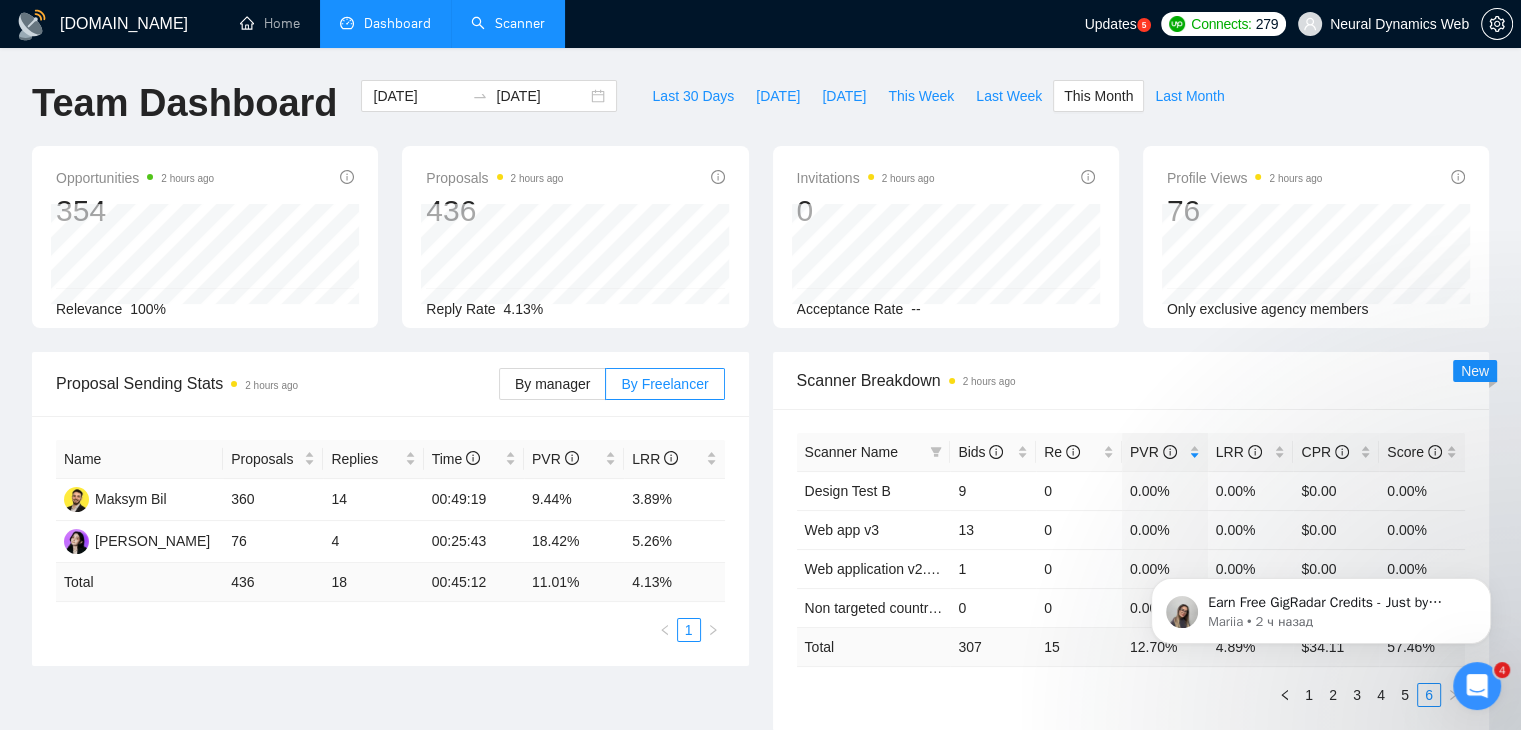 click on "Scanner" at bounding box center (508, 23) 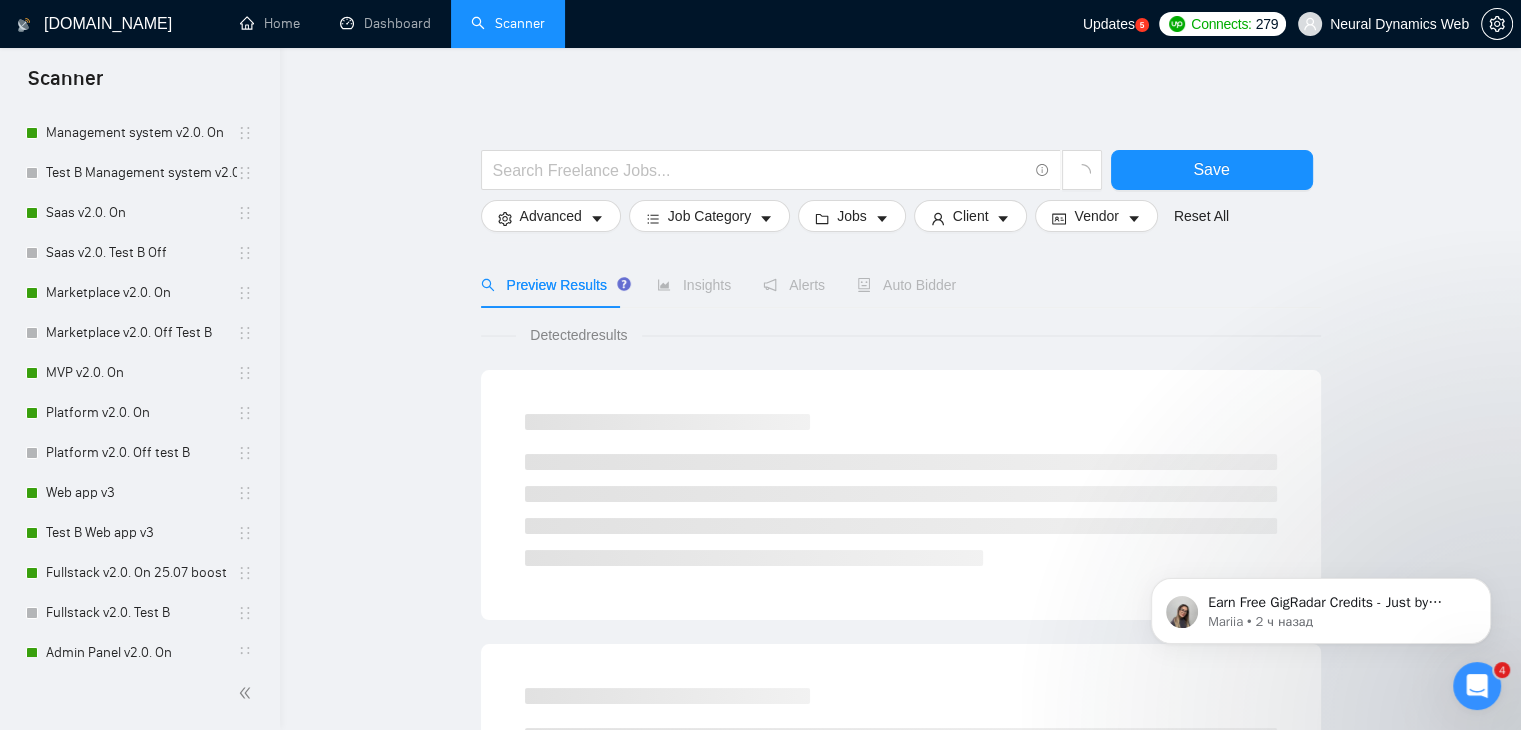 scroll, scrollTop: 600, scrollLeft: 0, axis: vertical 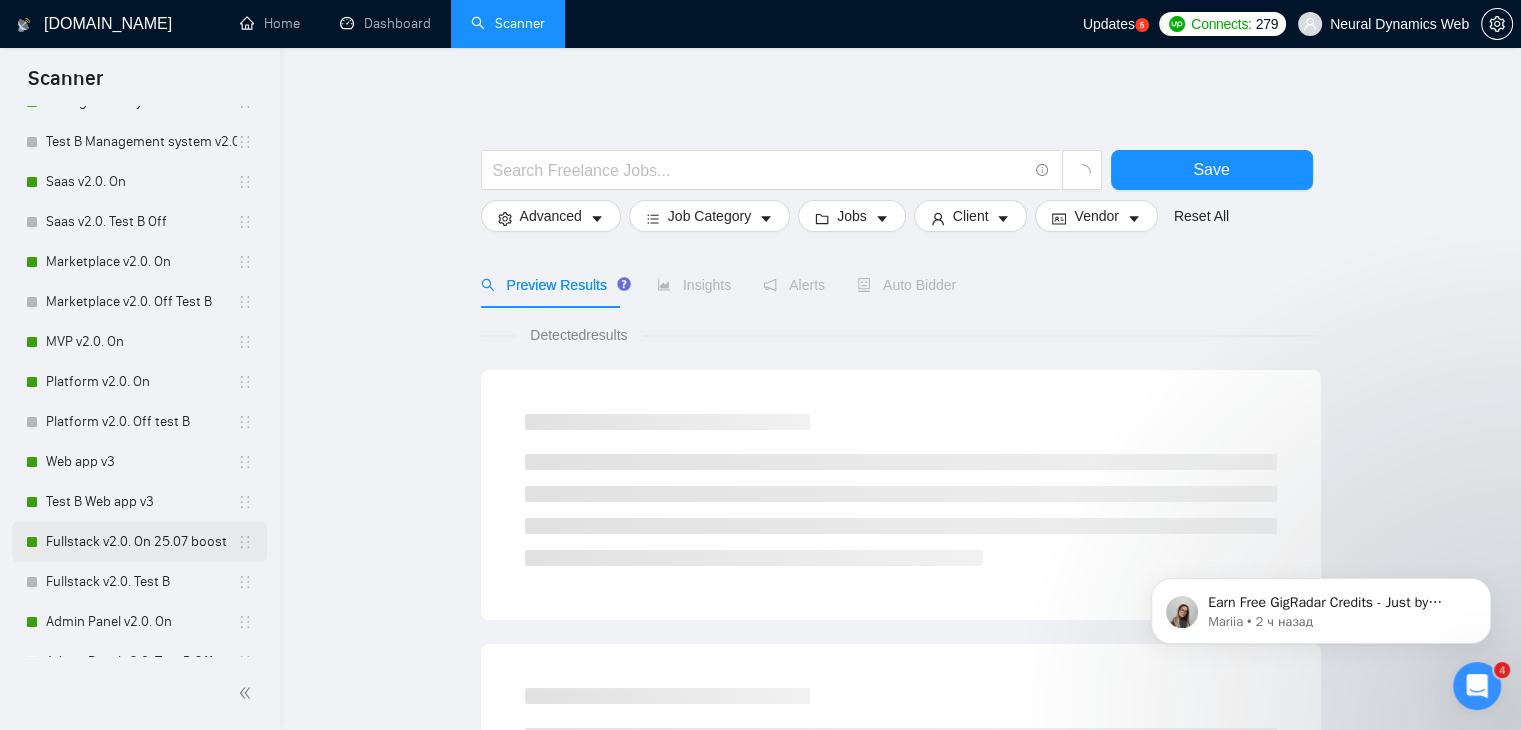 click on "Fullstack v2.0. On 25.07 boost" at bounding box center [141, 542] 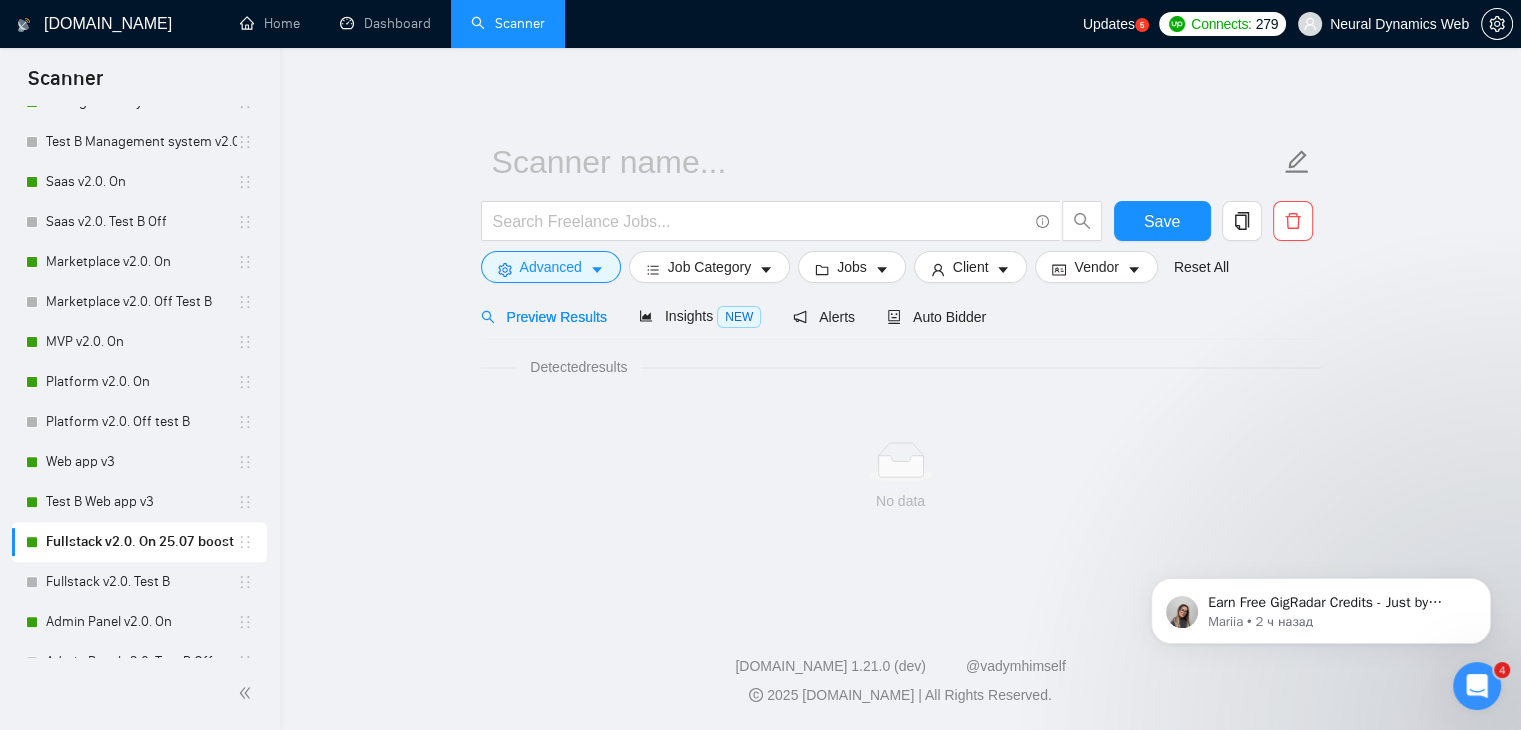 click on "Auto Bidder" at bounding box center (936, 317) 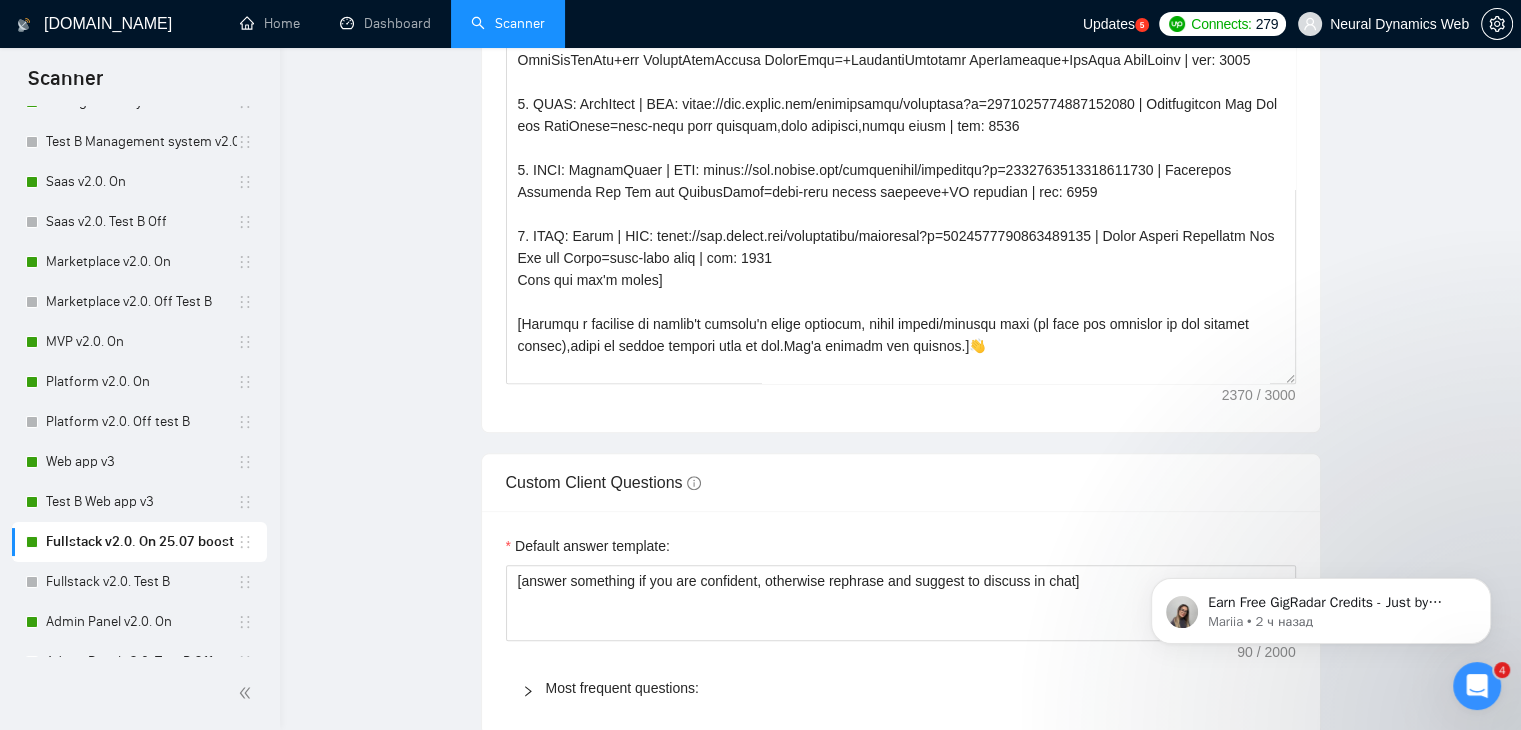 type 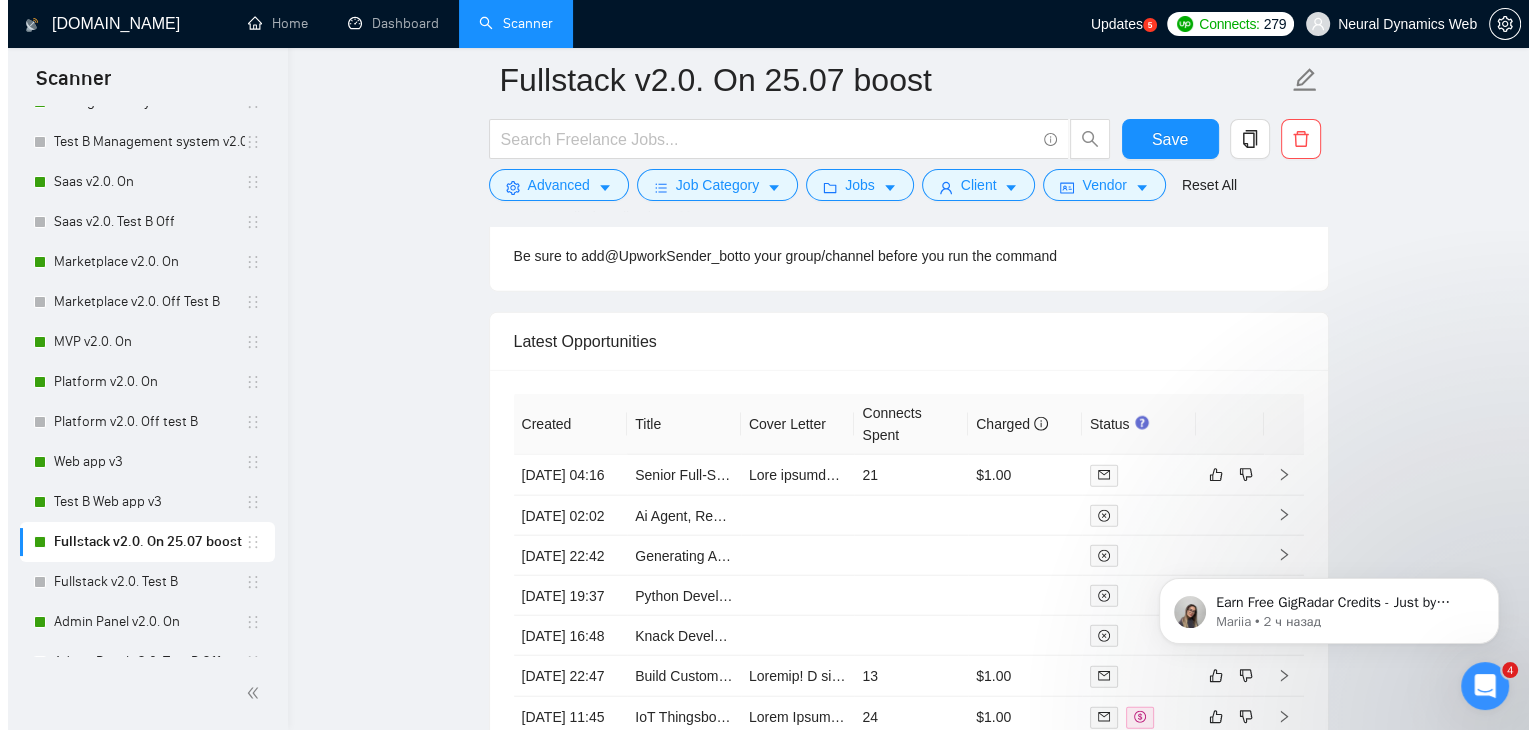 scroll, scrollTop: 4900, scrollLeft: 0, axis: vertical 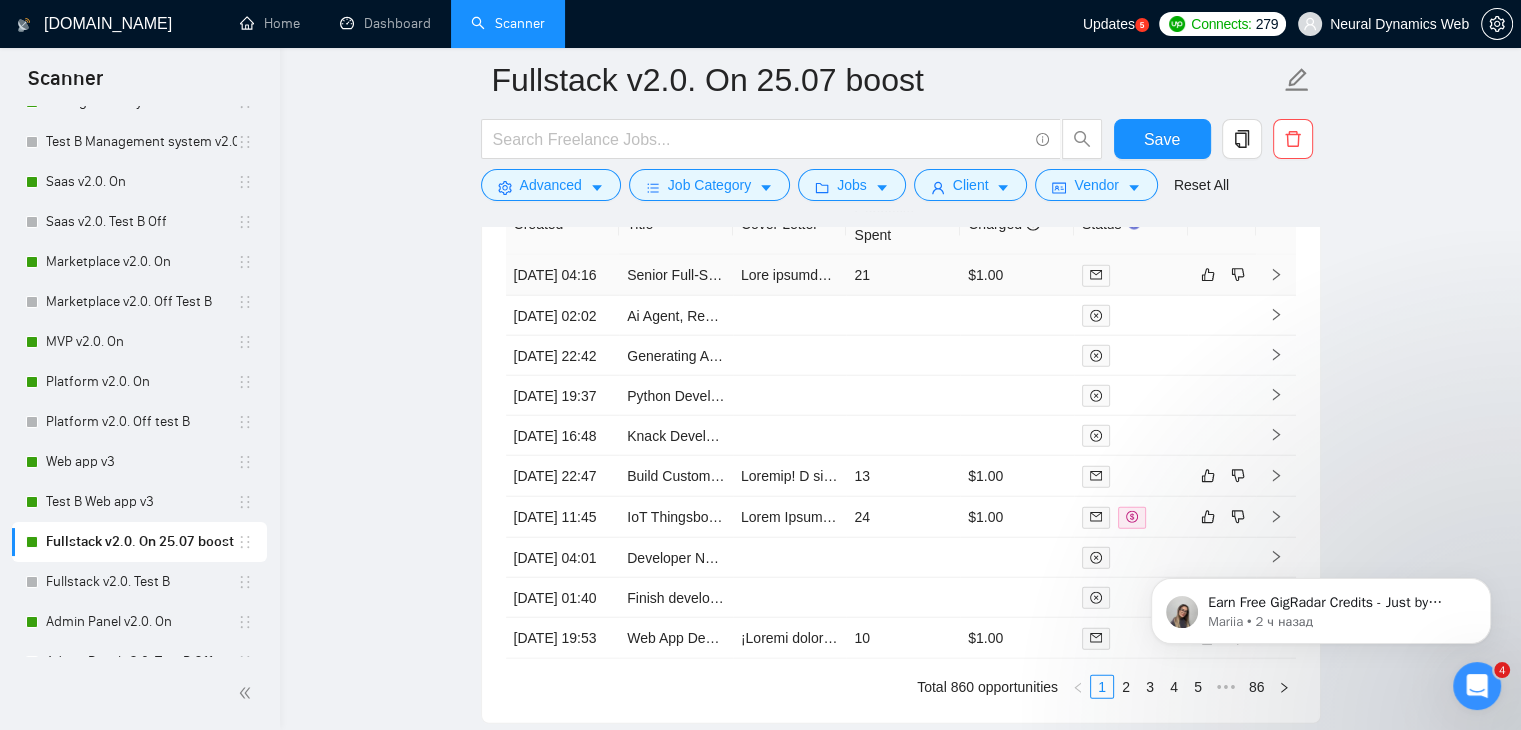 click at bounding box center [790, 275] 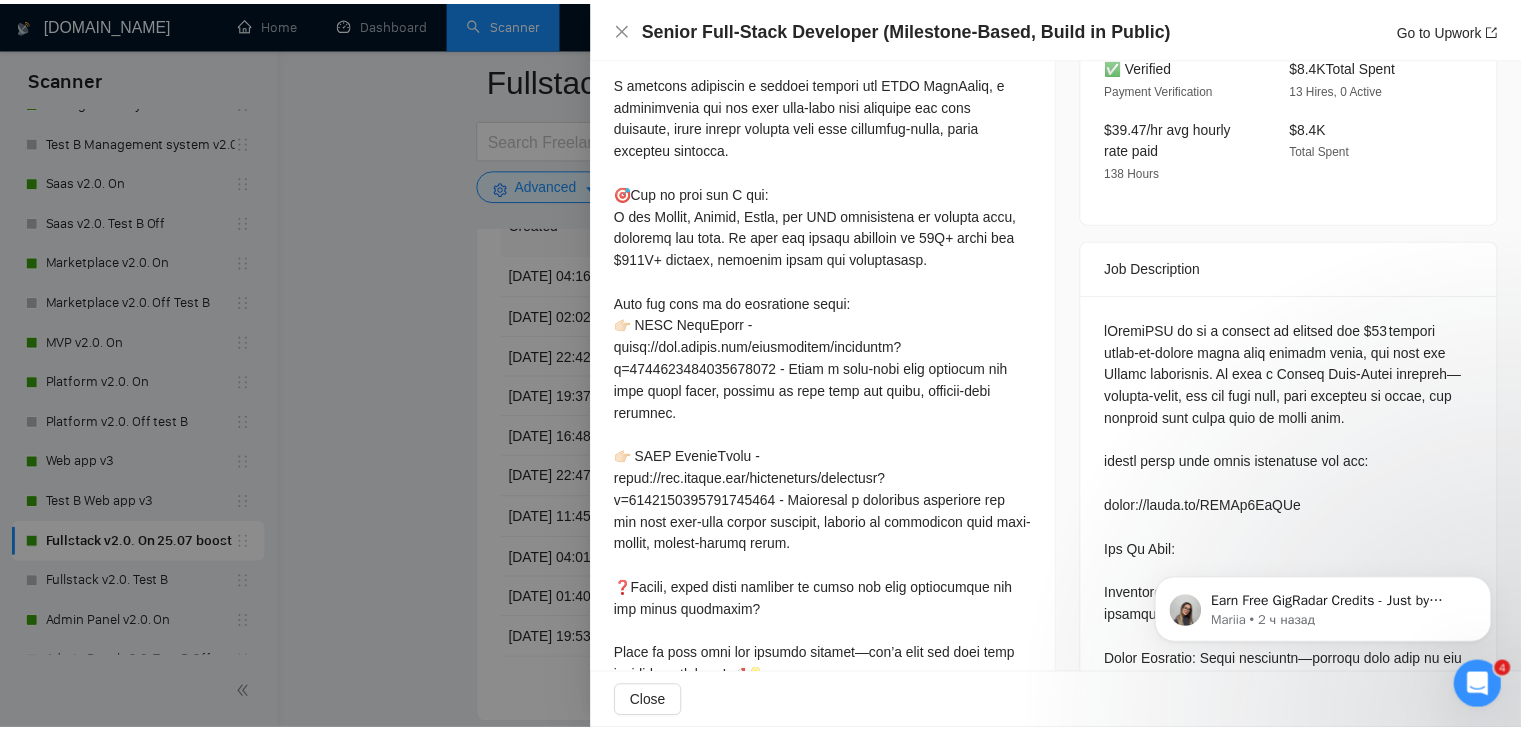 scroll, scrollTop: 600, scrollLeft: 0, axis: vertical 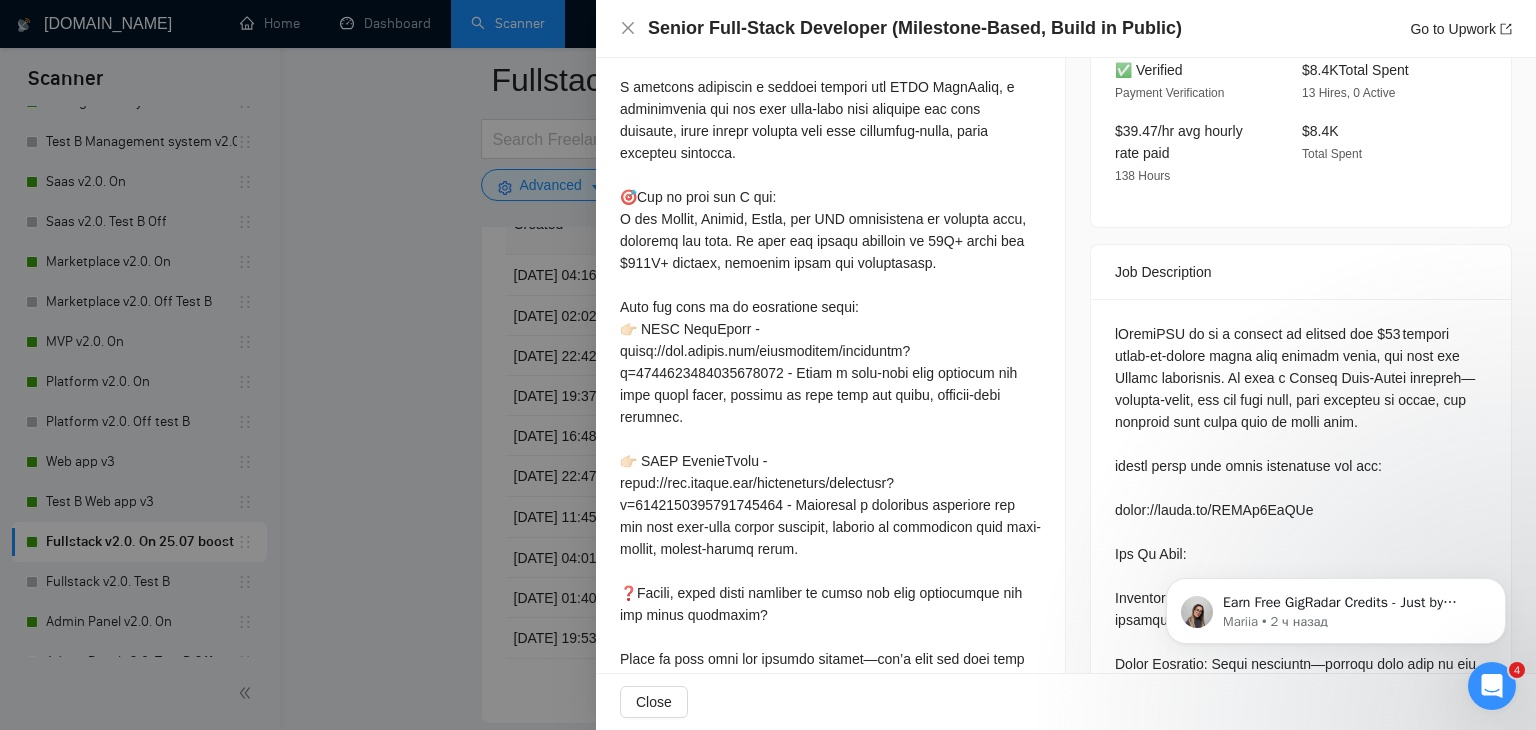 click at bounding box center (768, 365) 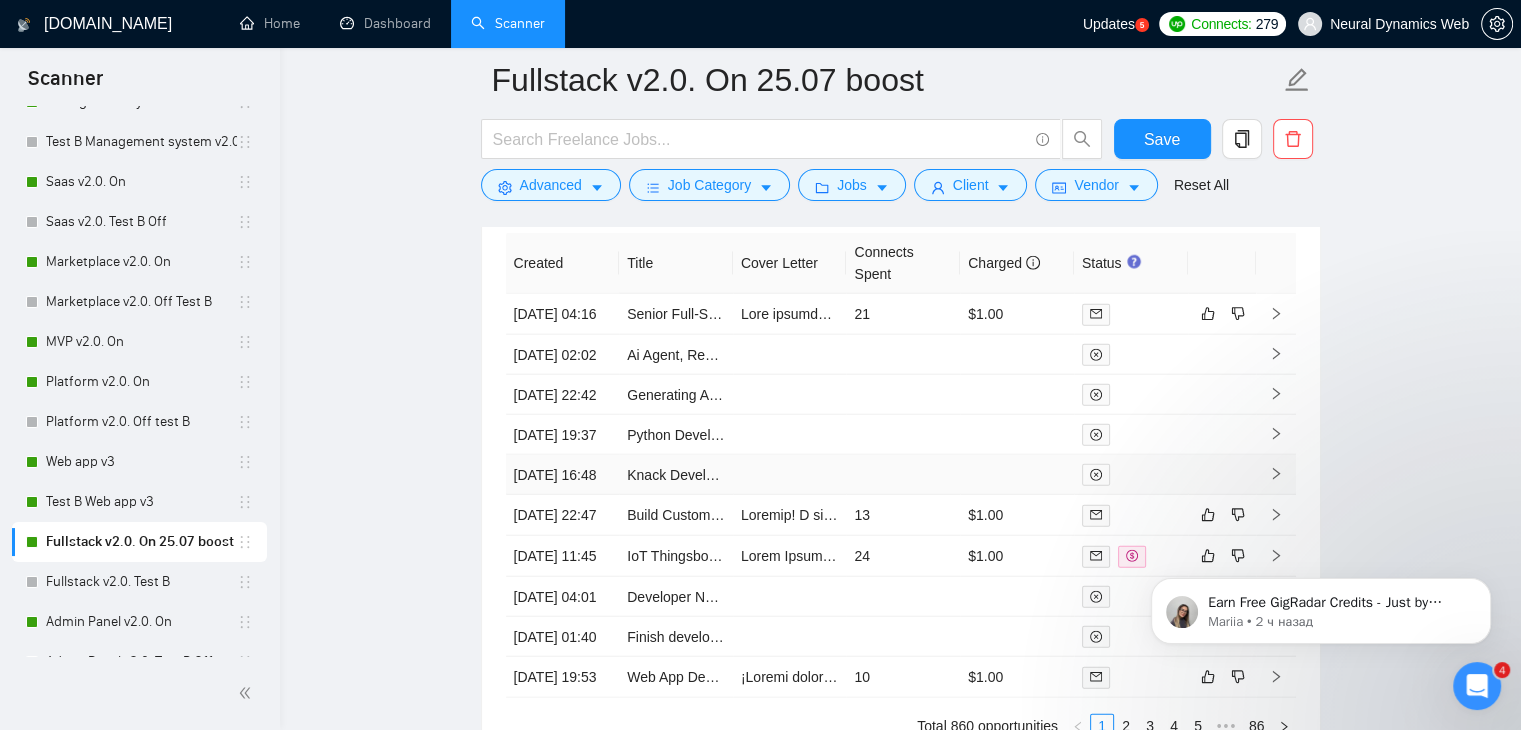 scroll, scrollTop: 4811, scrollLeft: 0, axis: vertical 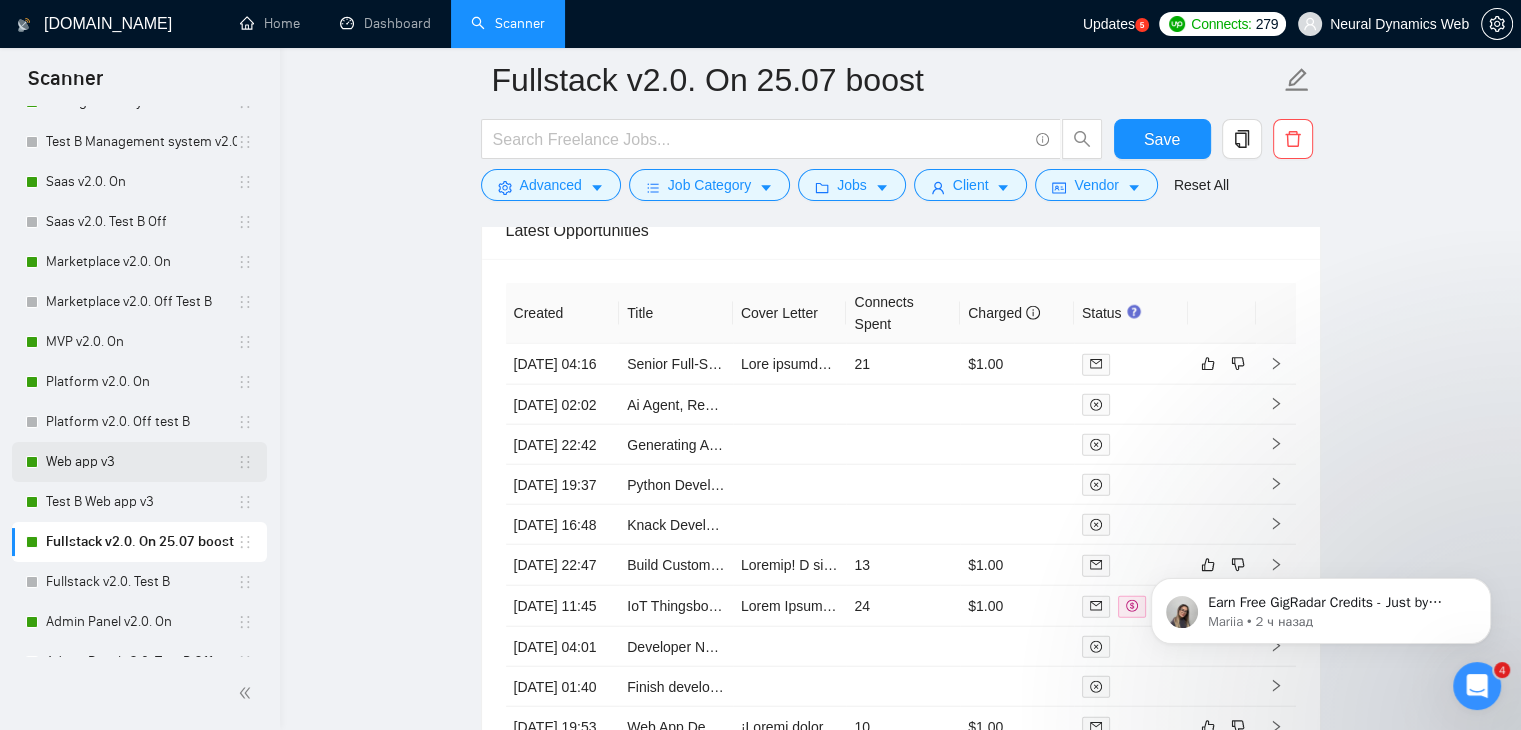 click on "Web app v3" at bounding box center (141, 462) 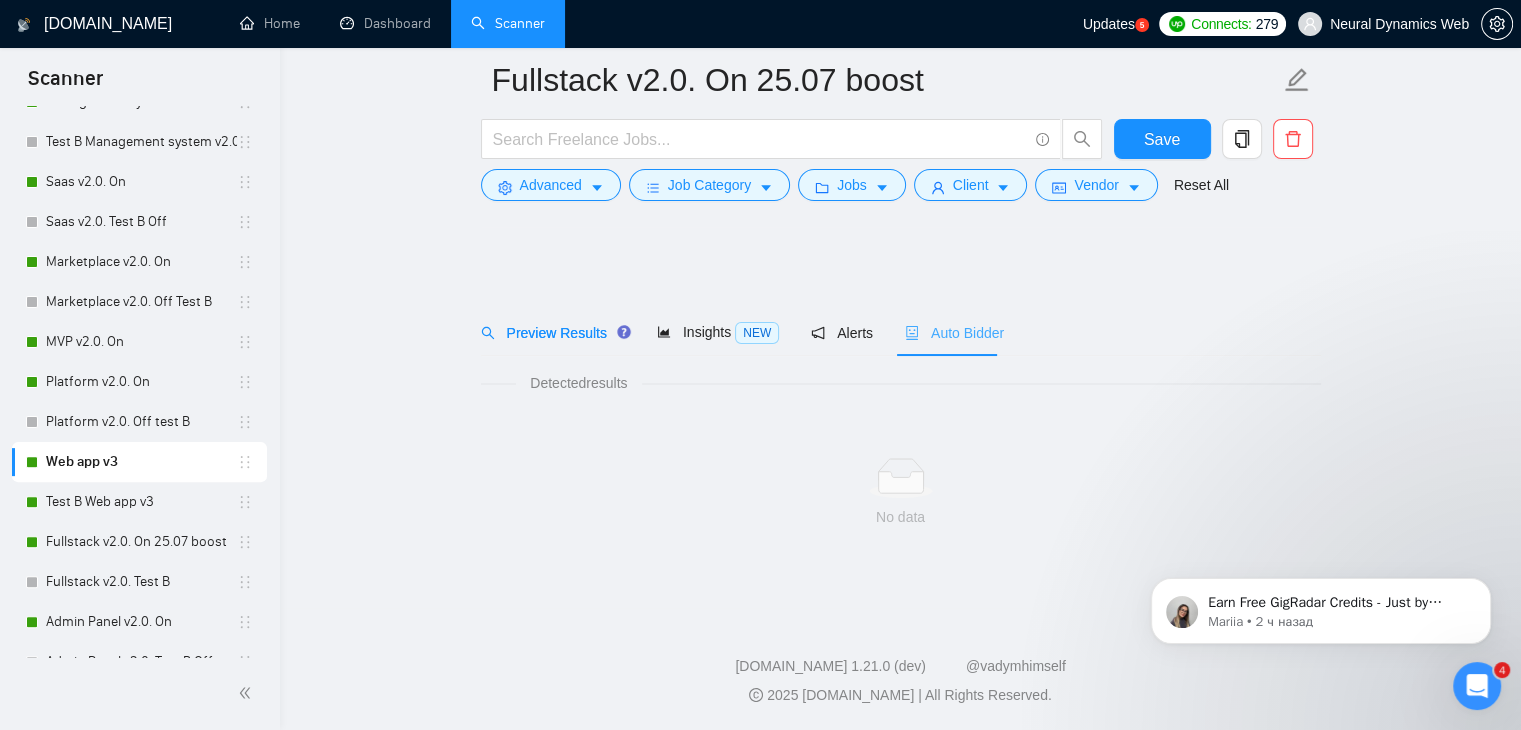 scroll, scrollTop: 0, scrollLeft: 0, axis: both 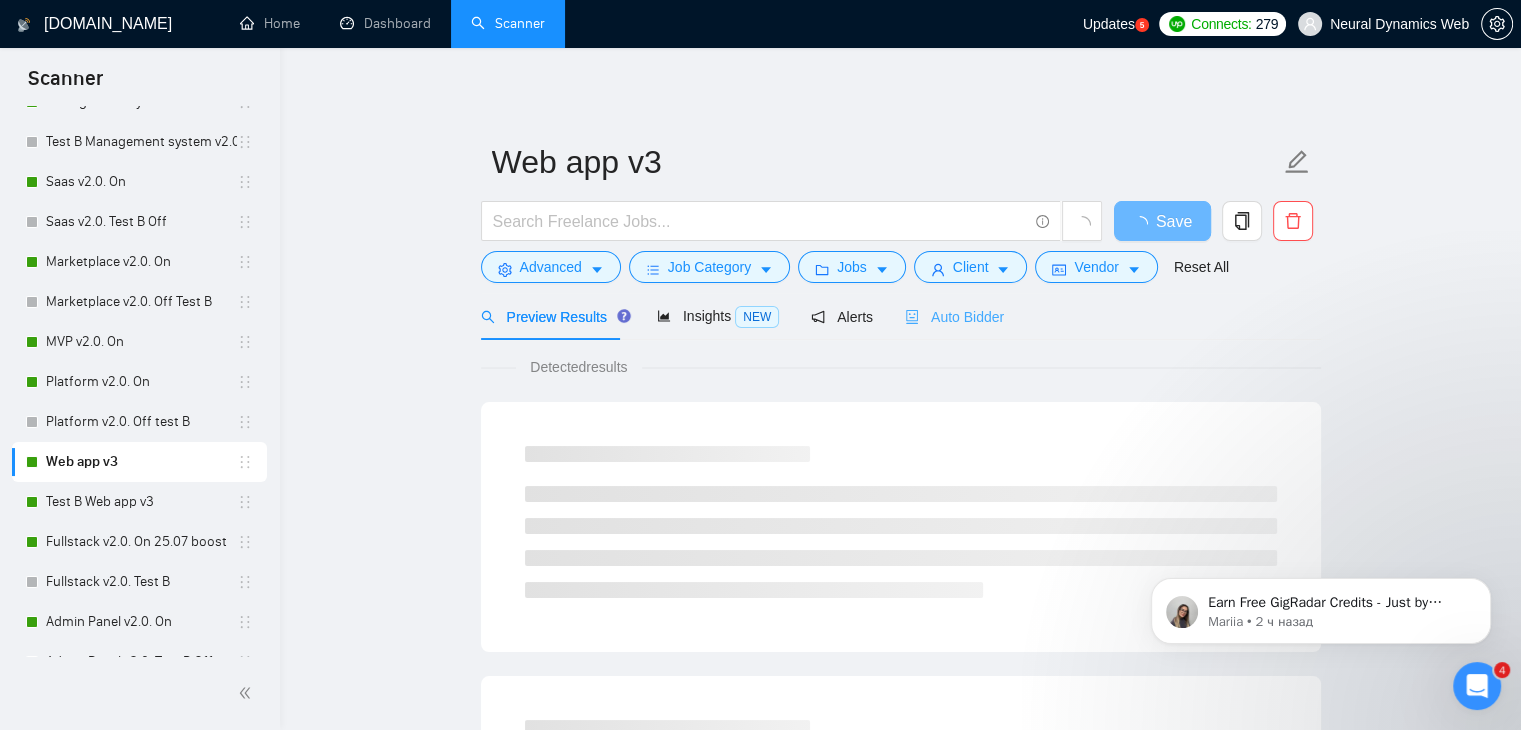 click on "Auto Bidder" at bounding box center (954, 316) 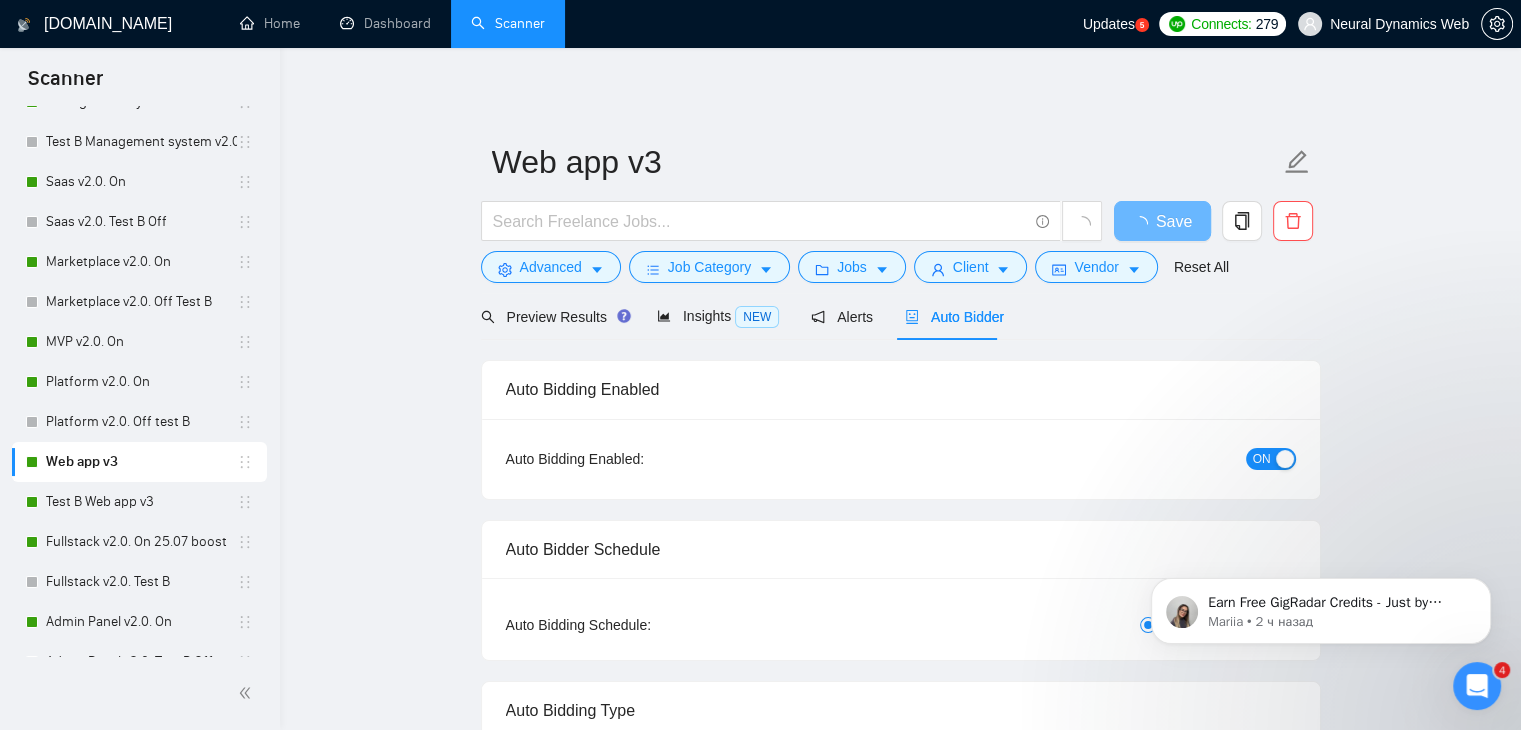 type 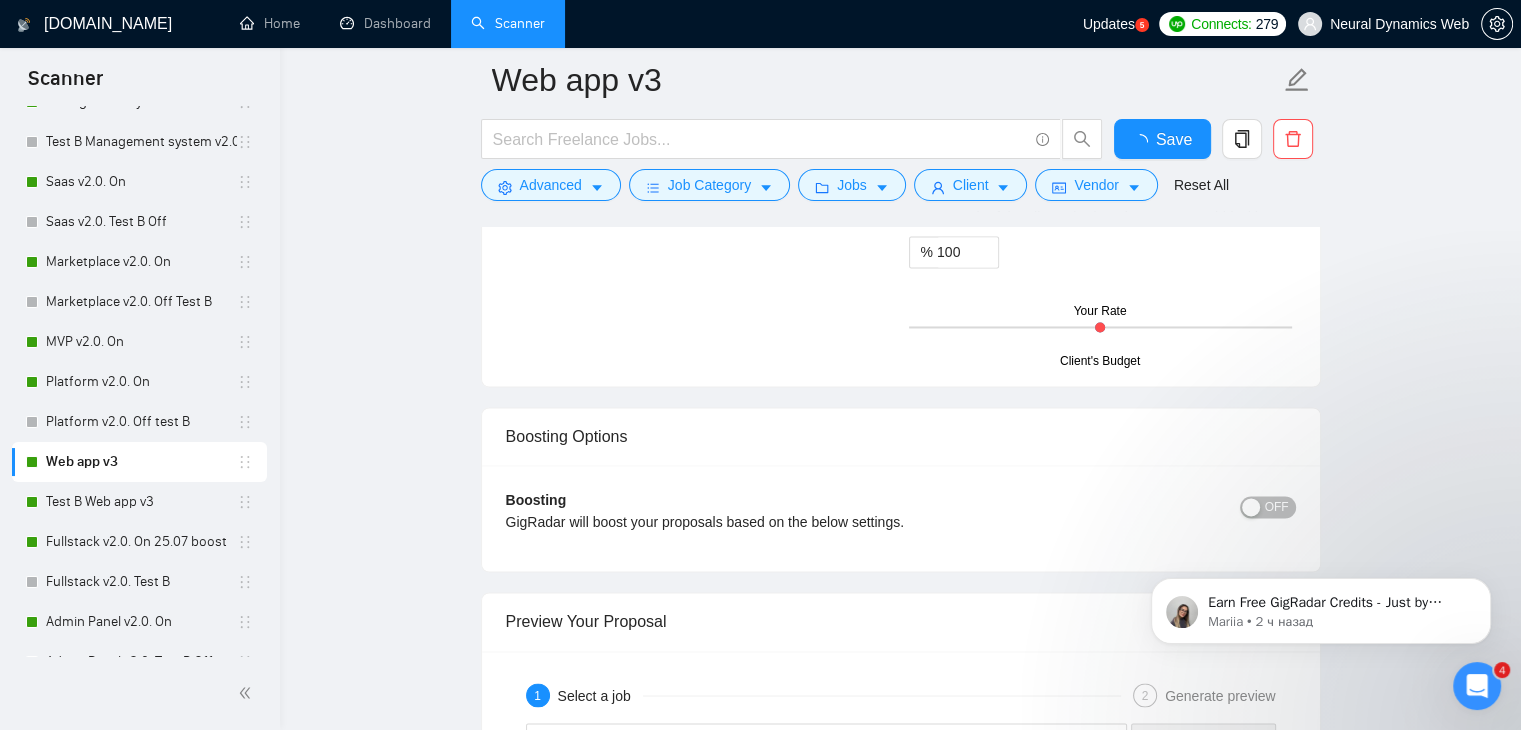 type 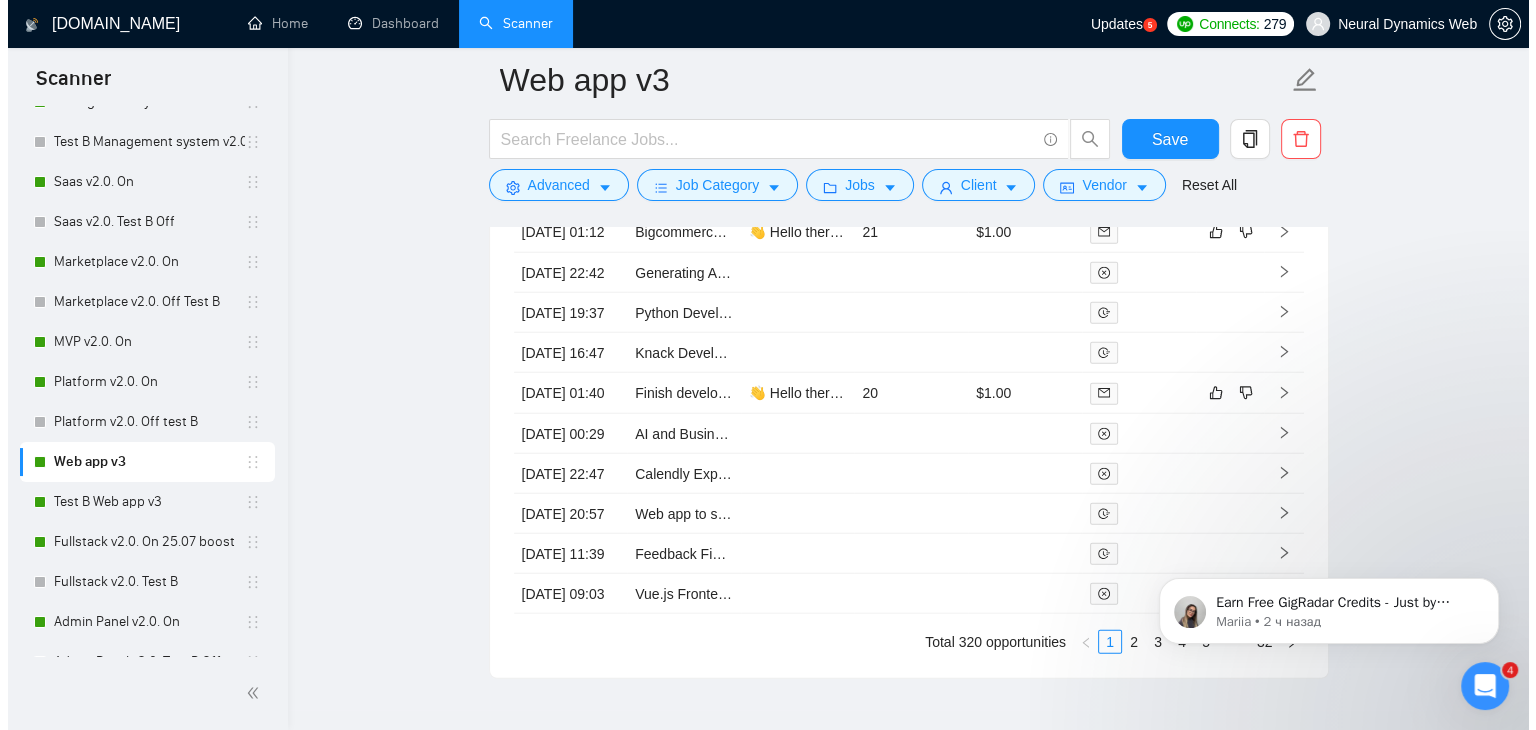 scroll, scrollTop: 5000, scrollLeft: 0, axis: vertical 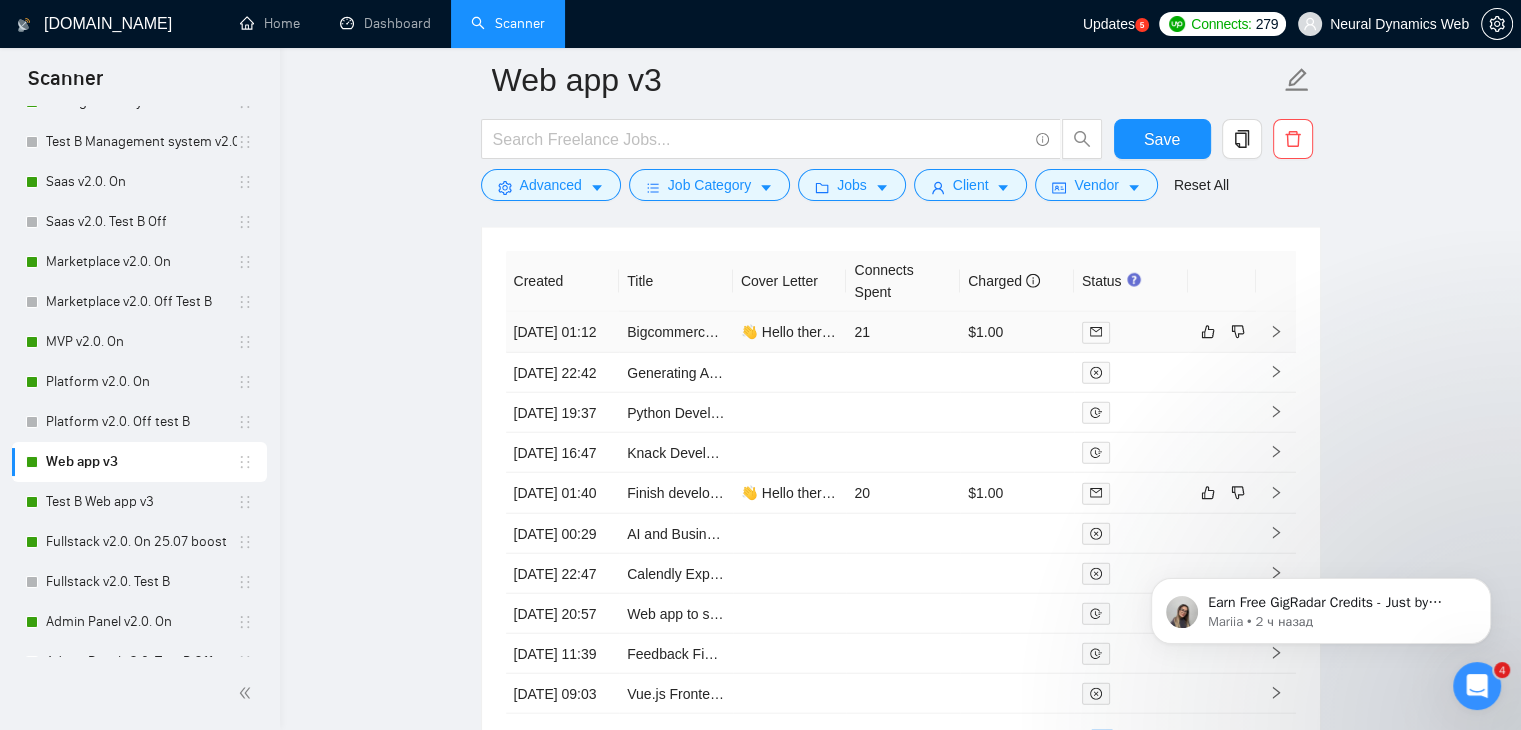 click on "👋 Hello there!
I recently worked on integrating various APIs for an e-commerce platform, which is similar to enhancing your e-commerce platform with seamless third-party services integration.
🎯 I have over 7 years of experience in API integration, delivering over 50 projects across different industries including e-commerce. My work has resulted in scaling projects to 25K+ users and generating $250K+ in revenue.
❓Before we proceed, I have a couple of questions:
- Could you specify which third-party services you are looking to integrate with Bigcommerce?
- What are the main performance optimization goals you aim to achieve with this integration?
P.S. I offer a free technical consultation for your e-commerce enhancement. Let's chat!undefined" at bounding box center (790, 332) 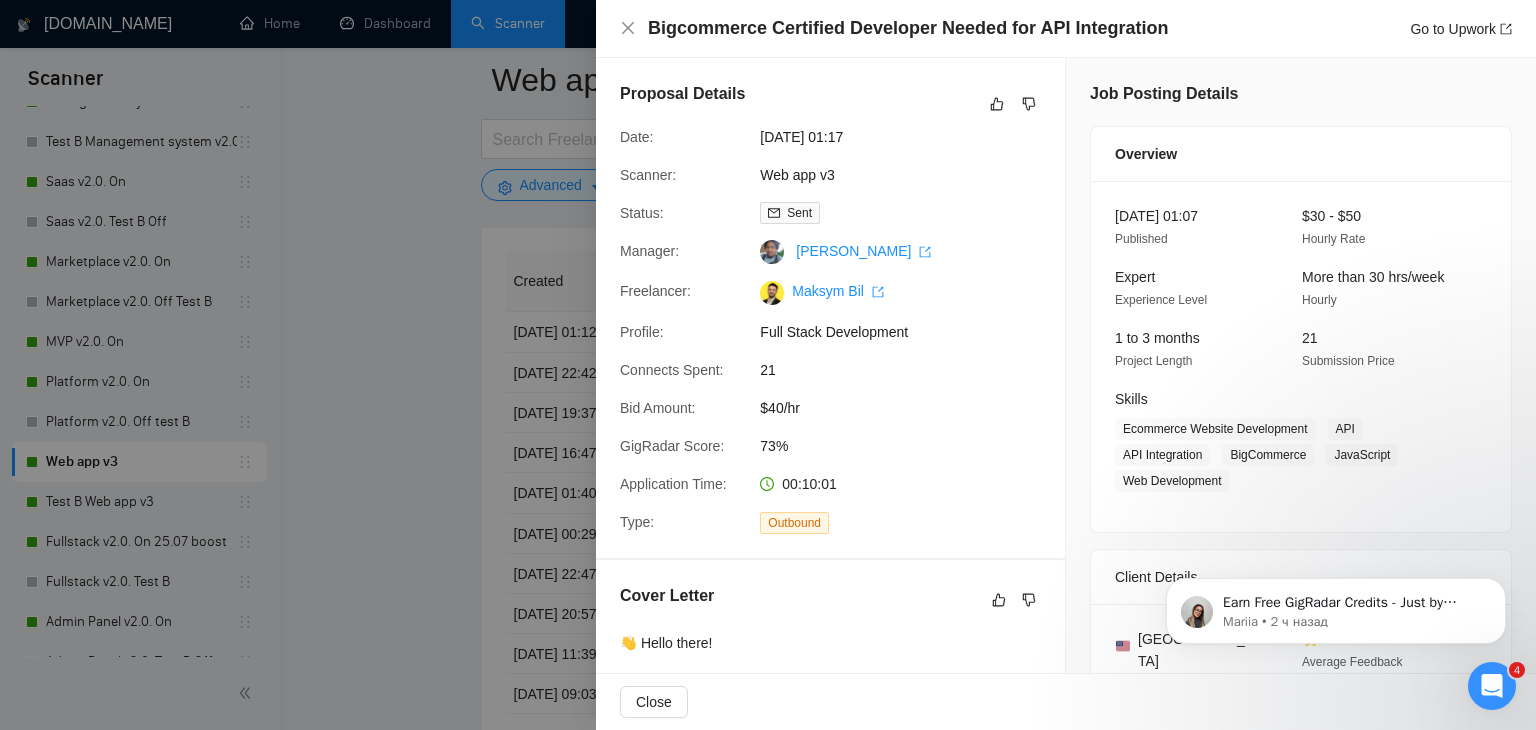 scroll, scrollTop: 400, scrollLeft: 0, axis: vertical 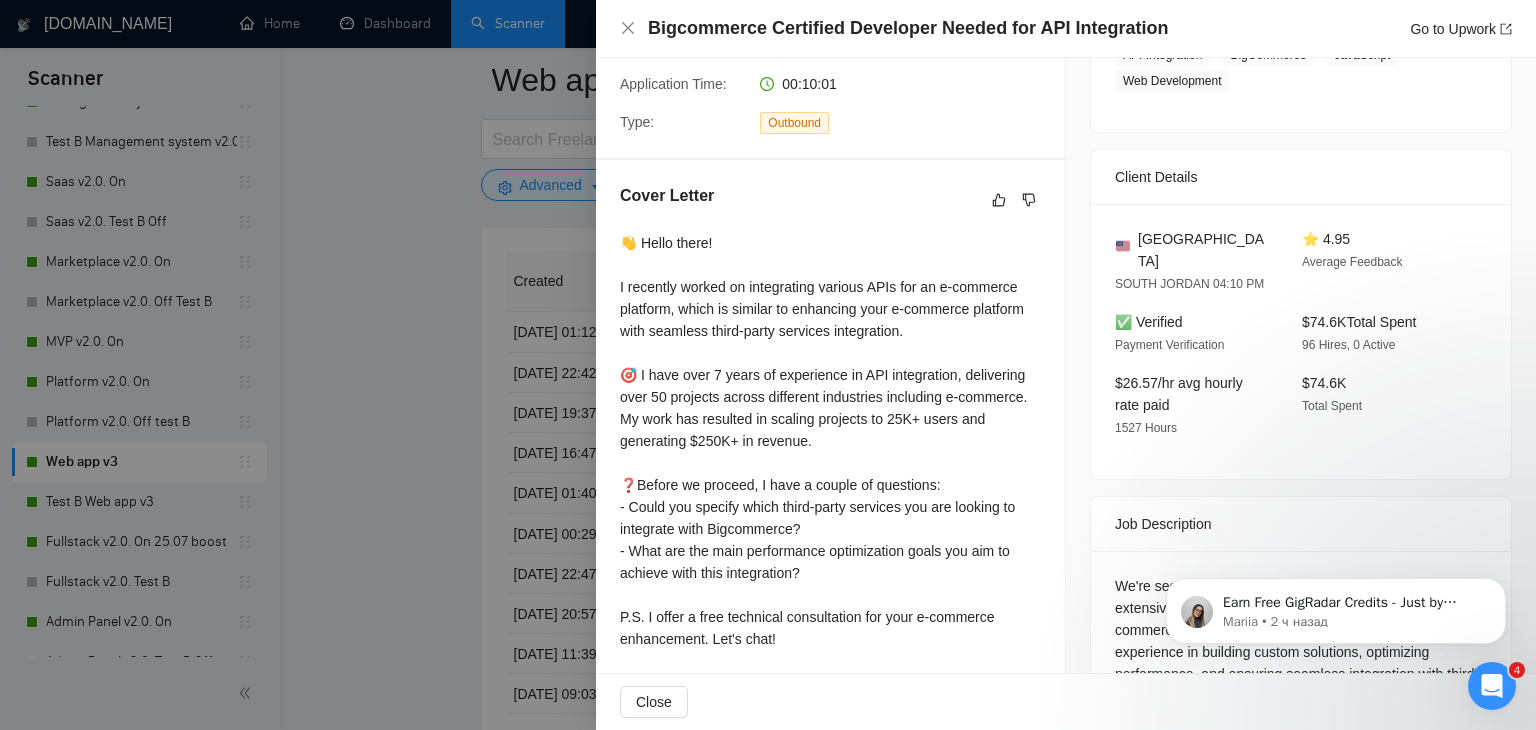 click at bounding box center (768, 365) 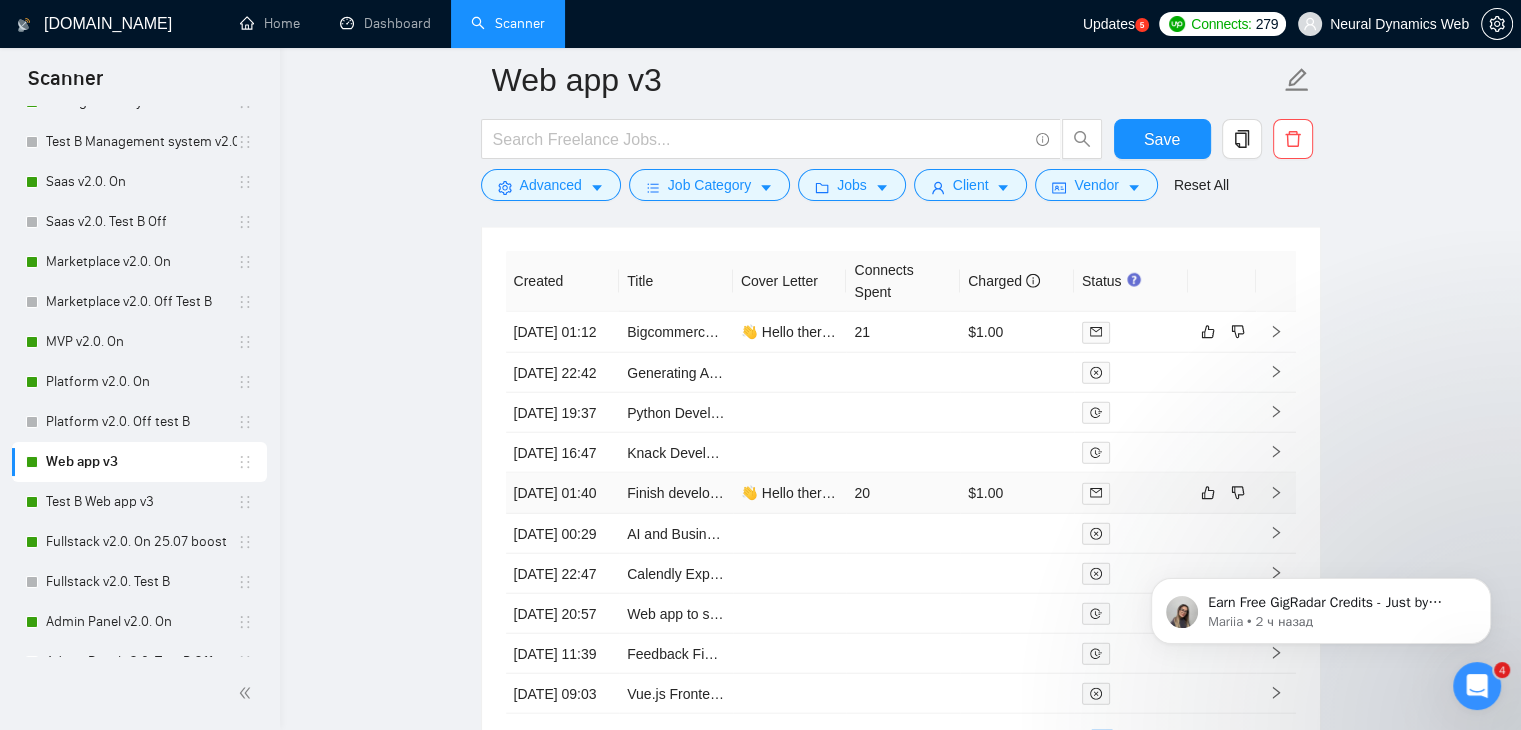 click on "Finish development on an existing AI tool: [URL]" at bounding box center [676, 493] 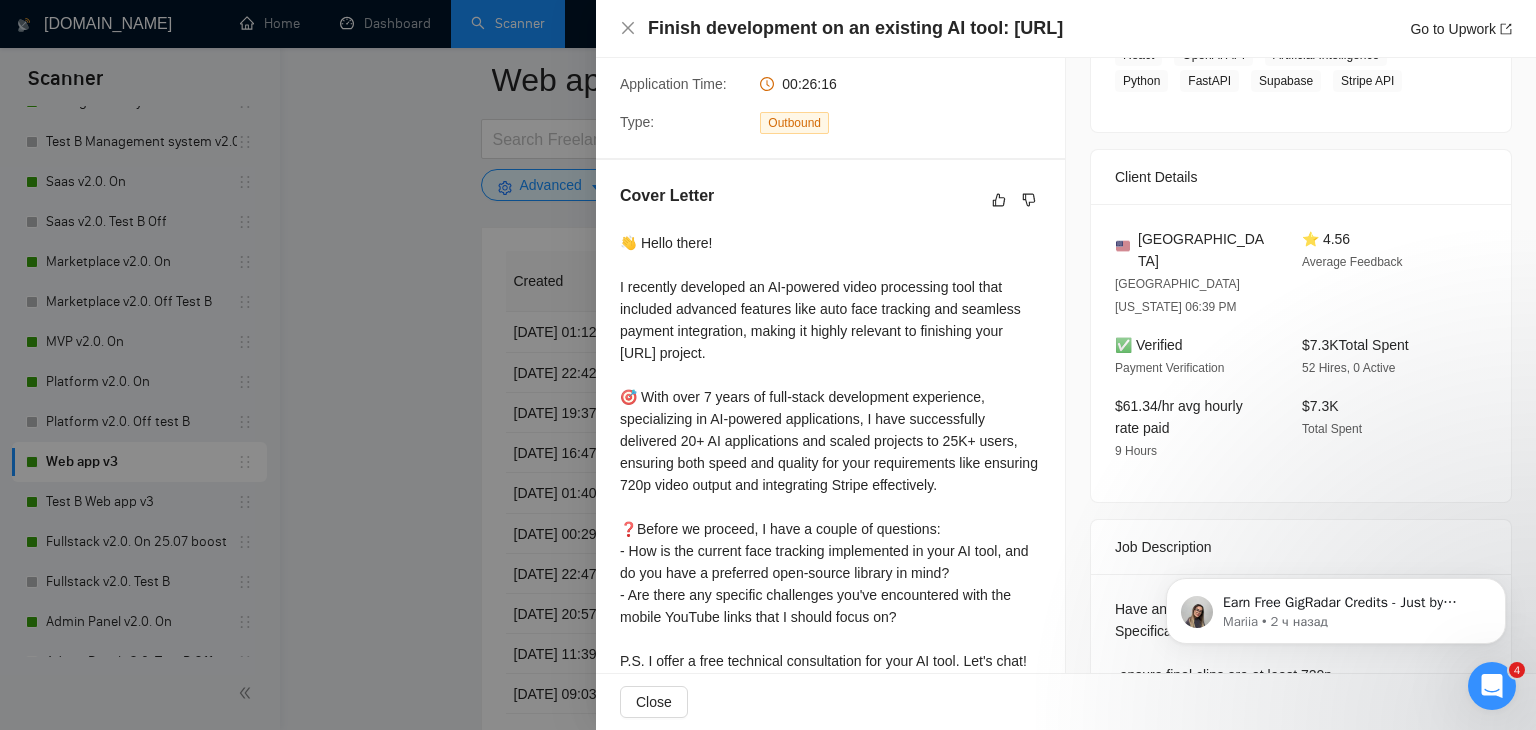 click at bounding box center (768, 365) 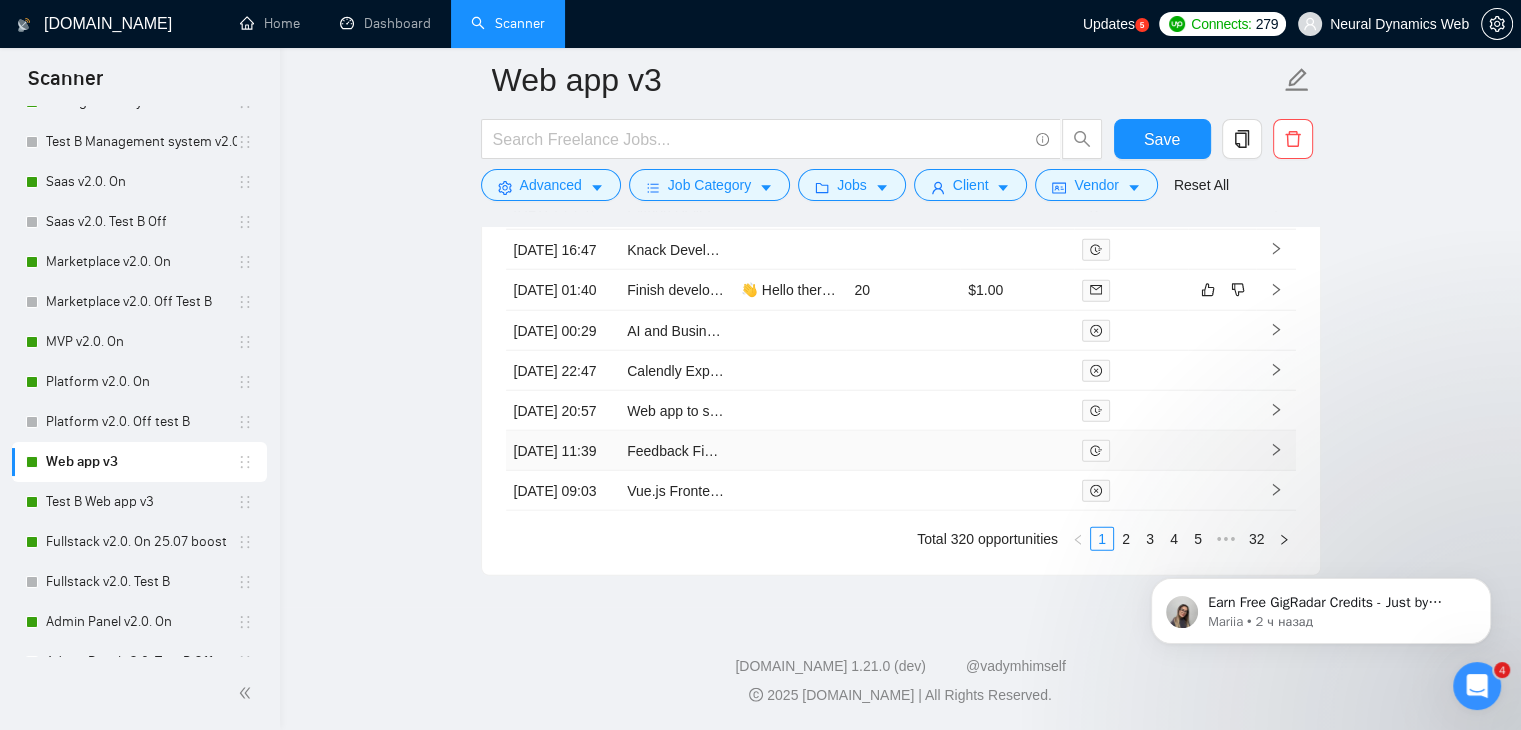 scroll, scrollTop: 5400, scrollLeft: 0, axis: vertical 